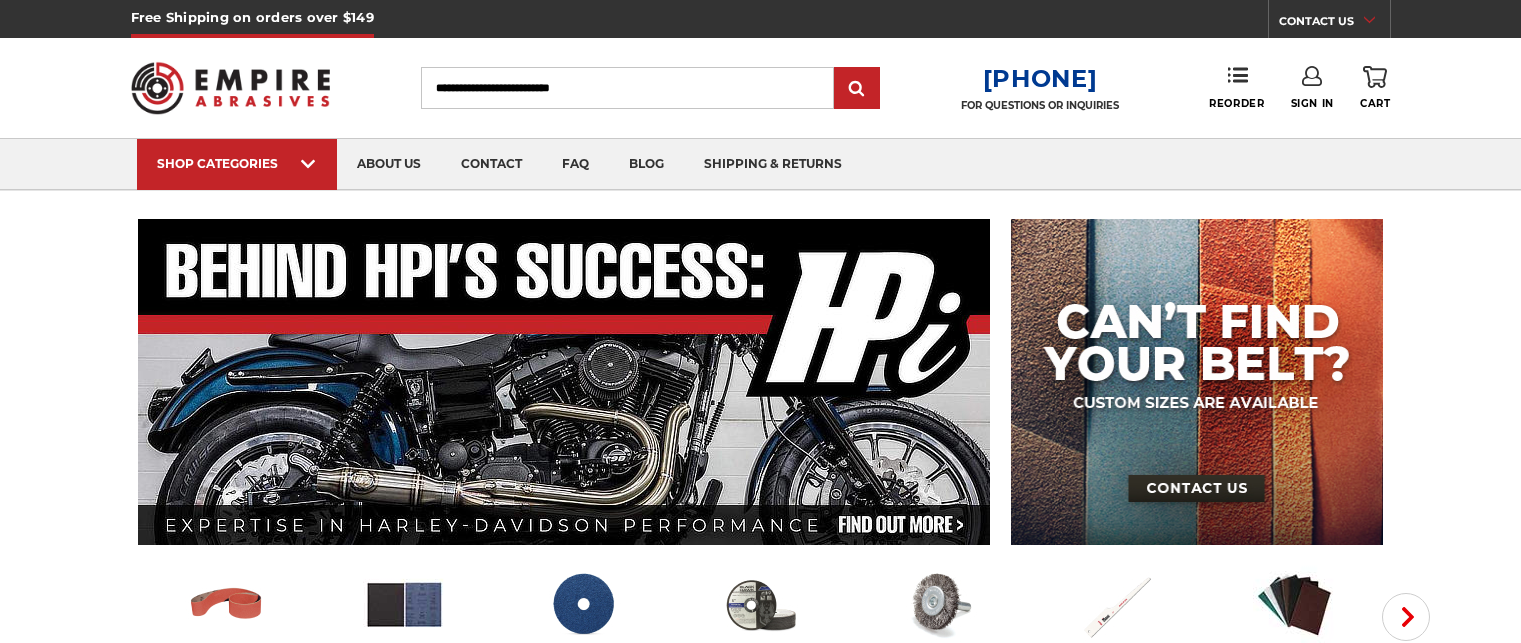 scroll, scrollTop: 0, scrollLeft: 0, axis: both 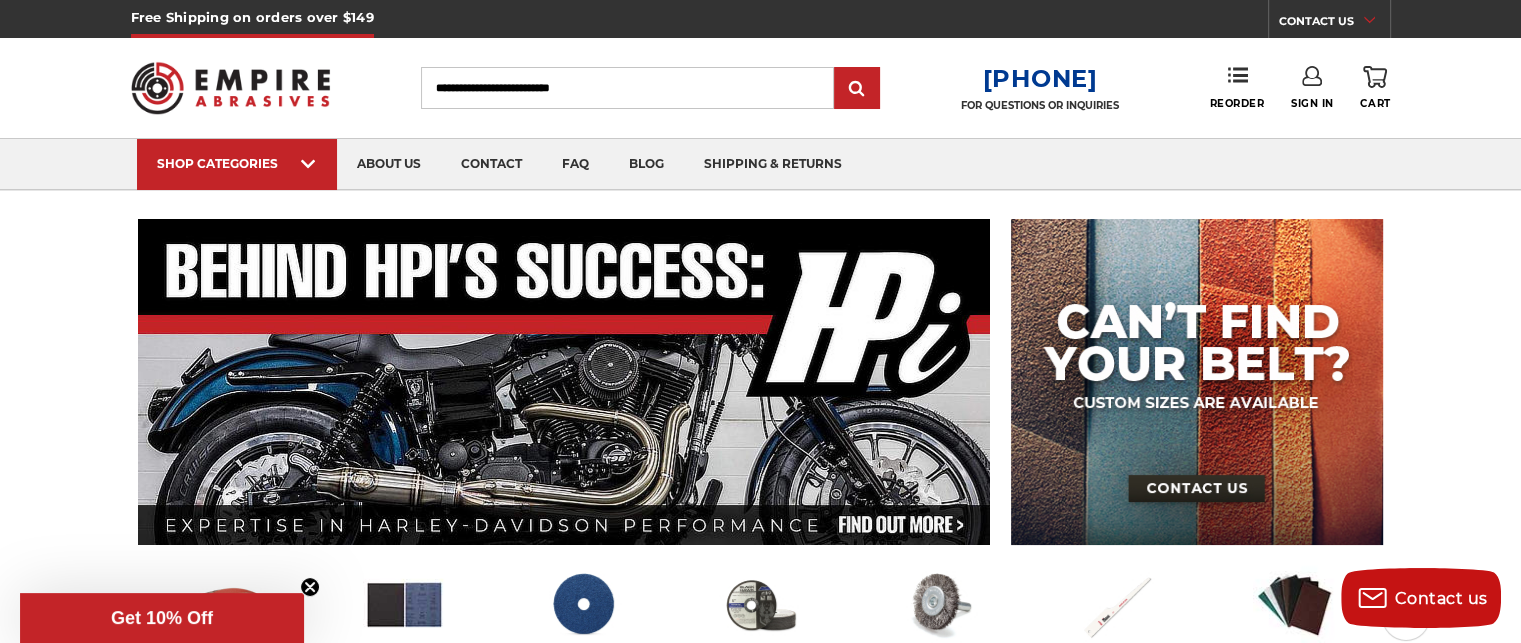 type on "**********" 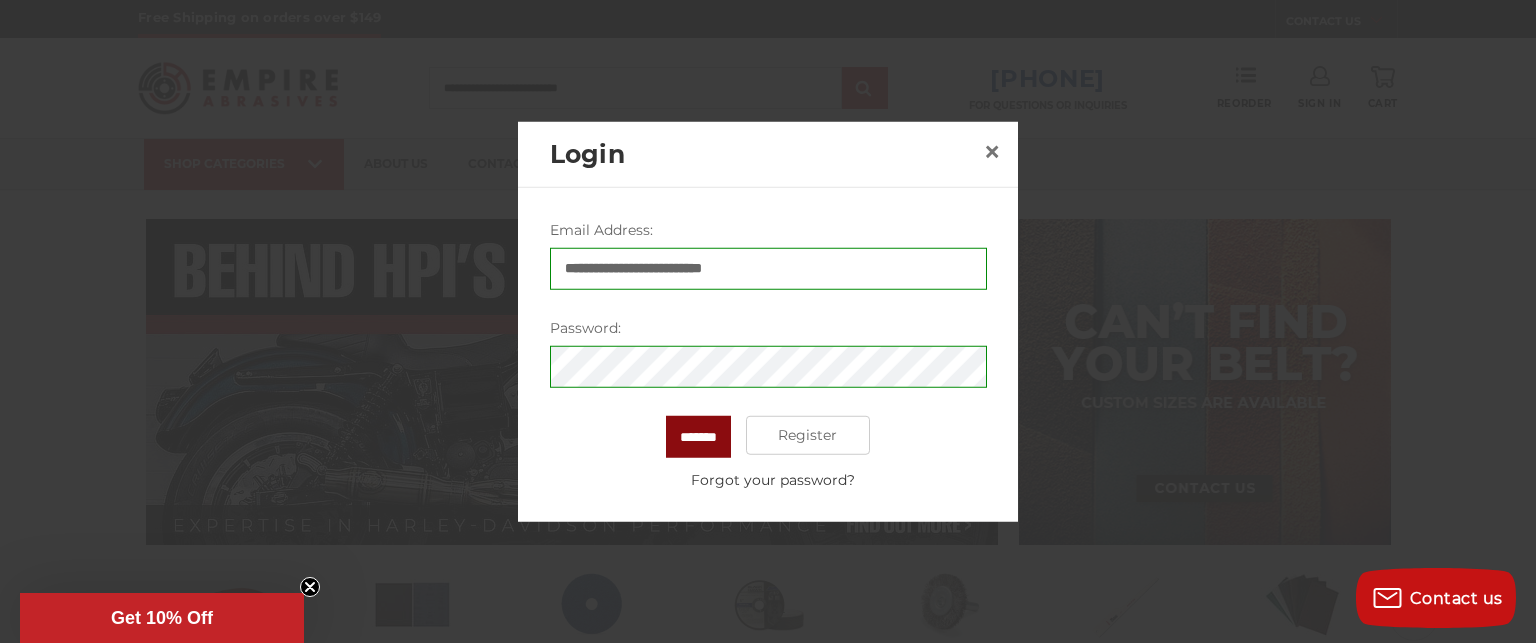click on "*******" at bounding box center [698, 436] 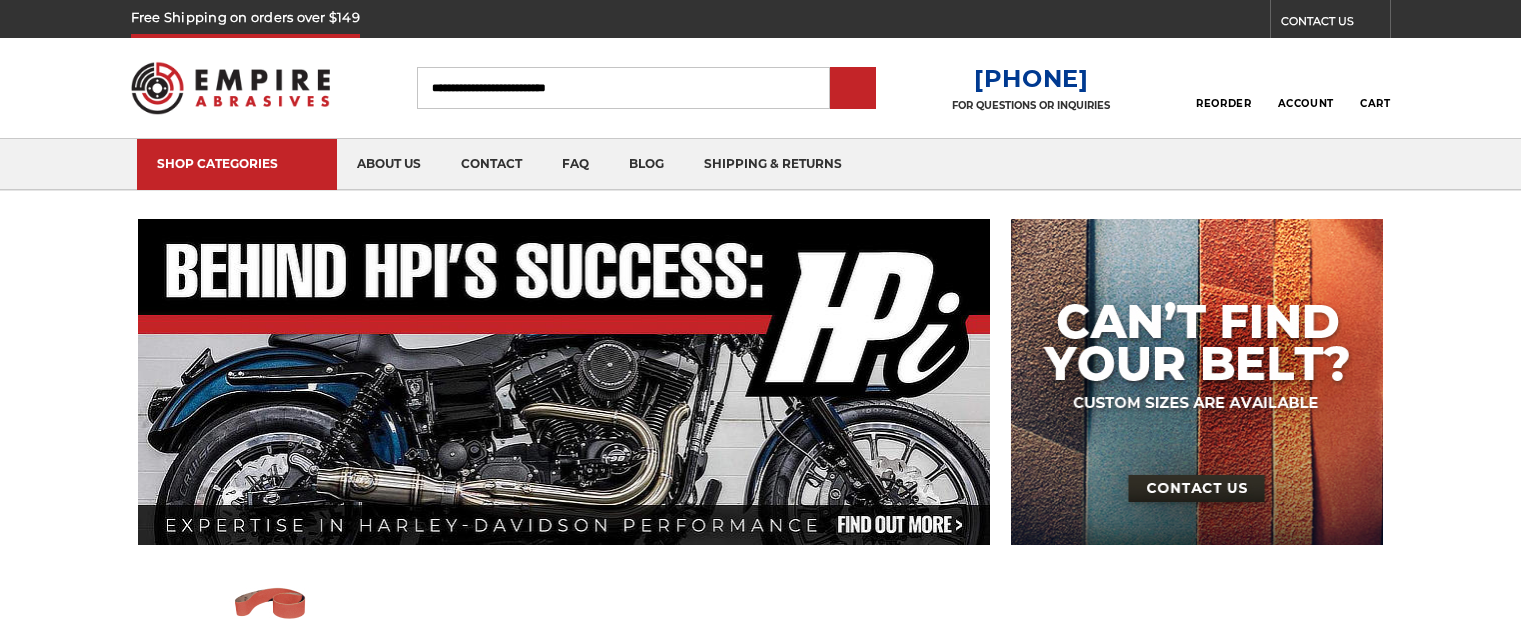 scroll, scrollTop: 0, scrollLeft: 0, axis: both 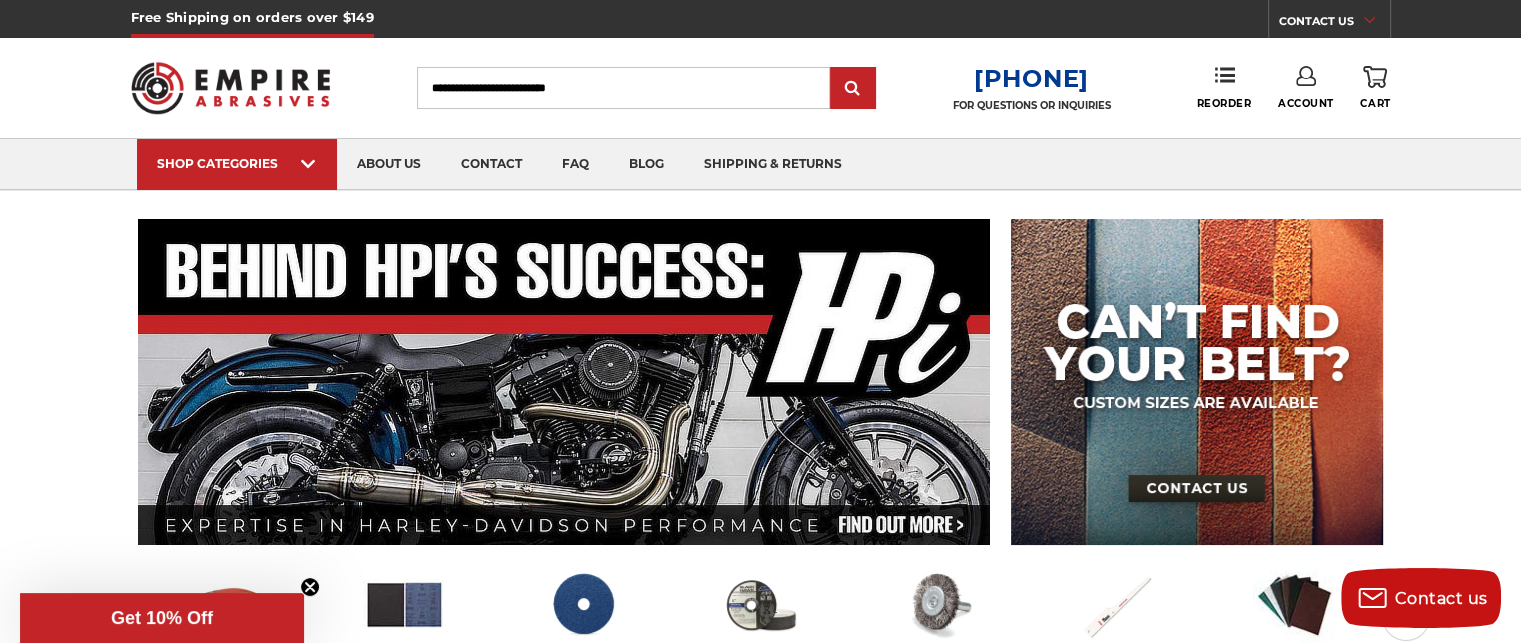 click 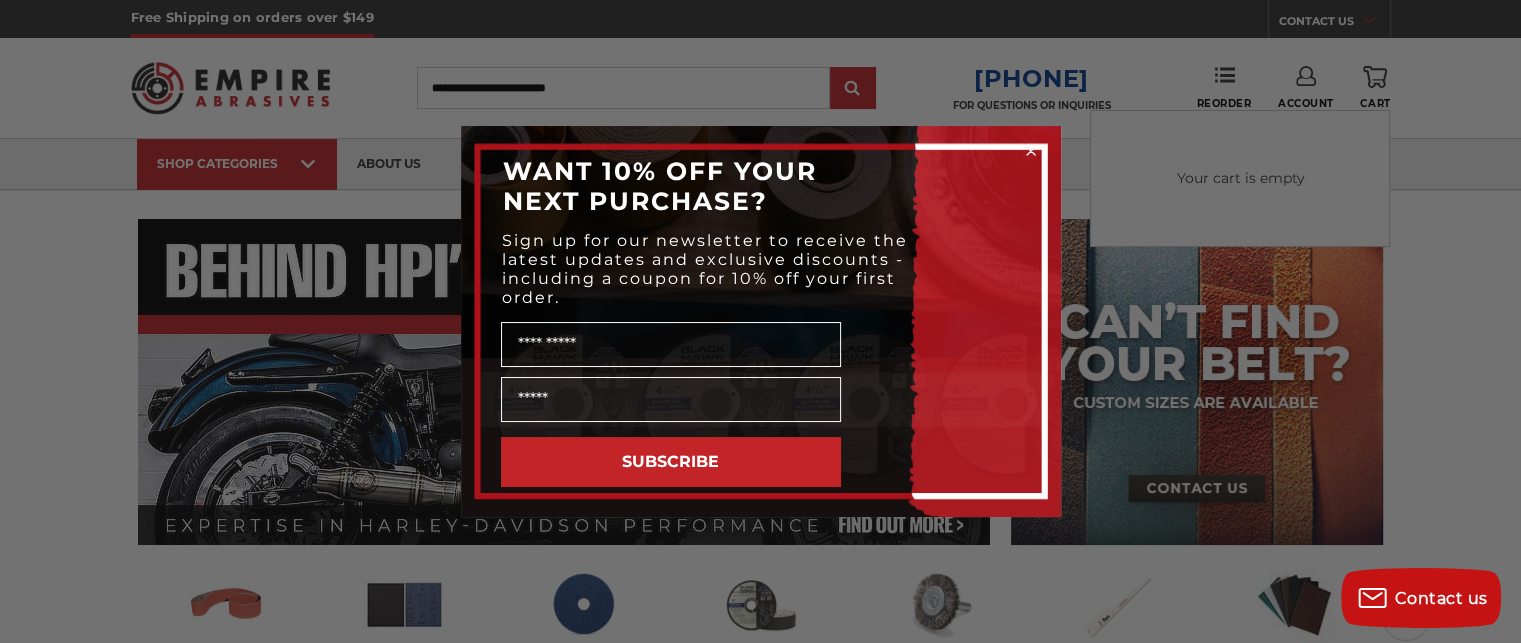 click on "Close dialog WANT 10% OFF YOUR NEXT PURCHASE? Sign up for our newsletter to receive the latest updates and exclusive discounts - including a coupon for 10% off your first order. Name SUBSCRIBE ******" at bounding box center (760, 321) 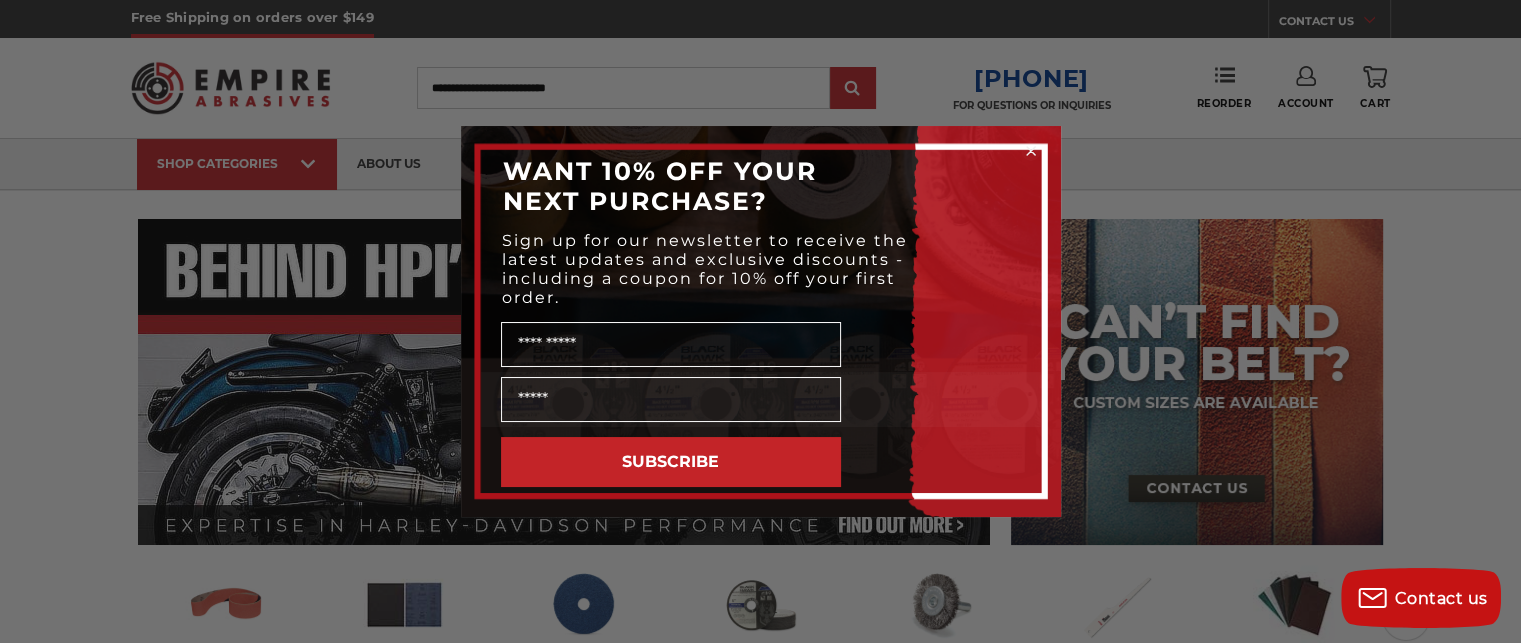 click on "Close dialog WANT 10% OFF YOUR NEXT PURCHASE? Sign up for our newsletter to receive the latest updates and exclusive discounts - including a coupon for 10% off your first order. Name SUBSCRIBE ******" at bounding box center [760, 321] 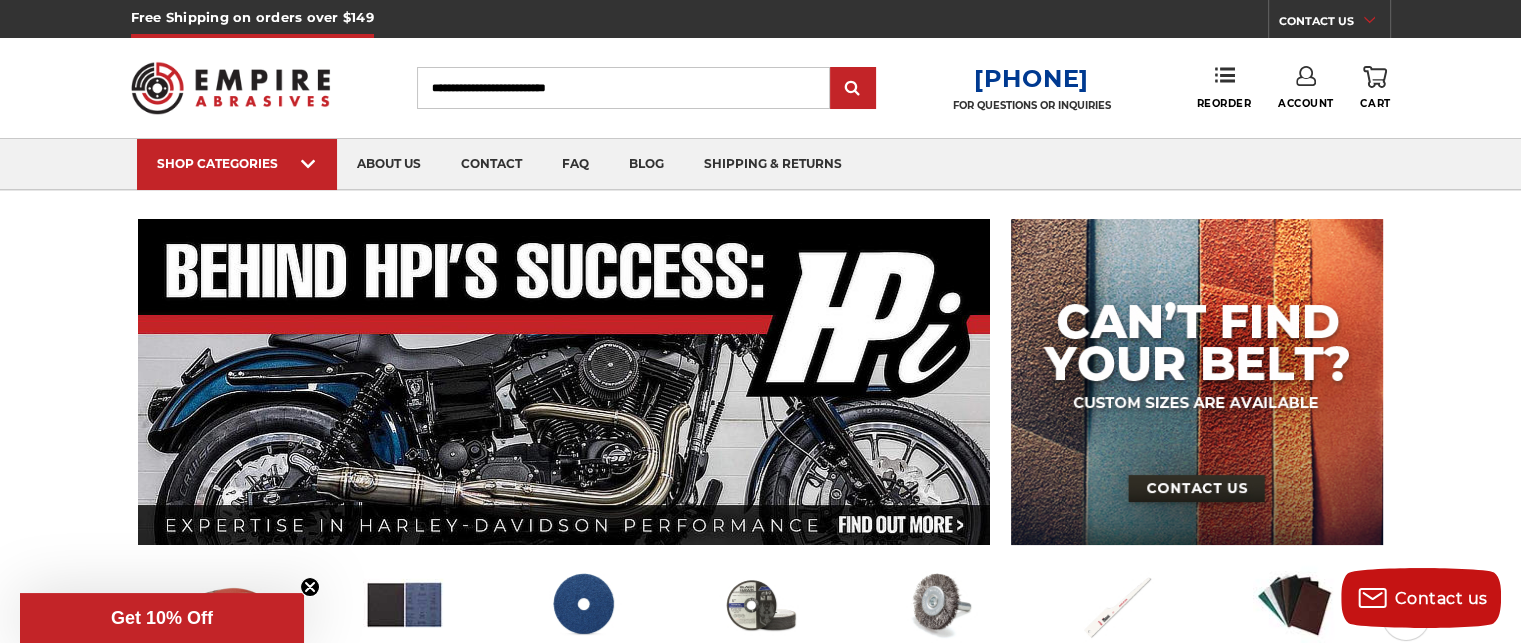 click on "Search" at bounding box center (623, 88) 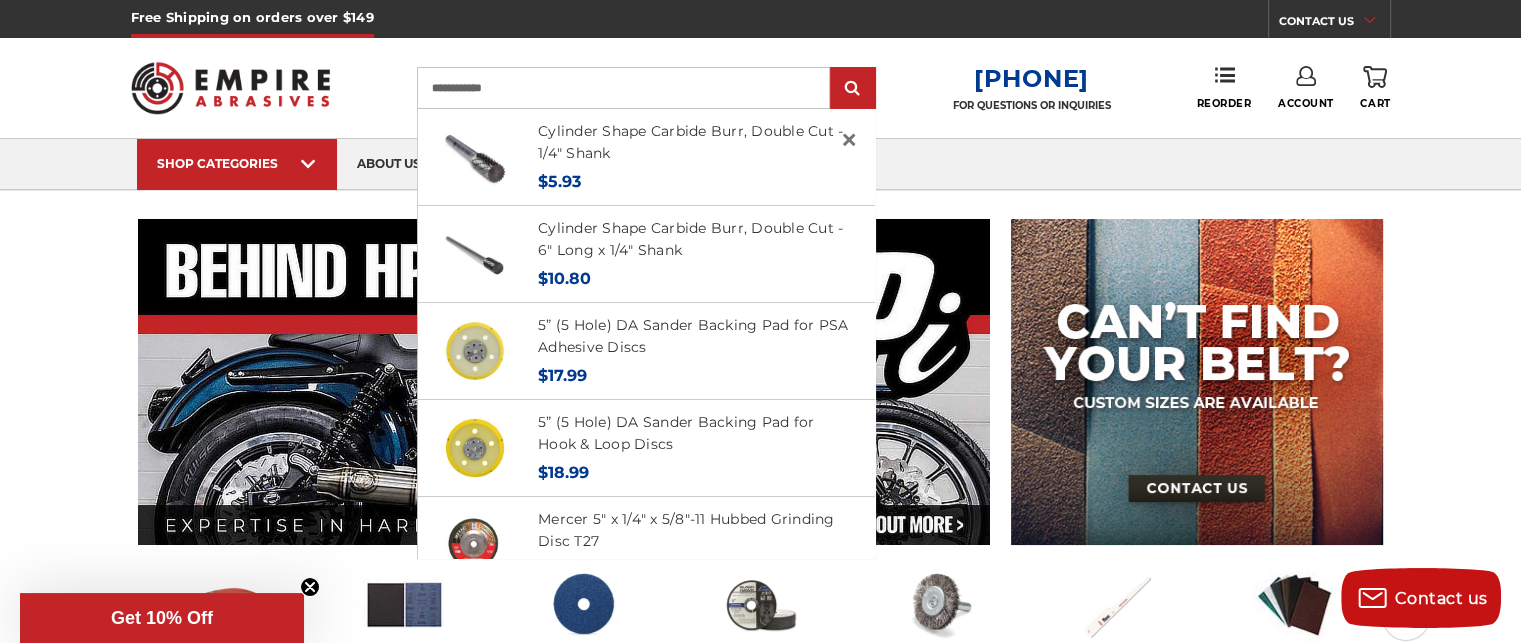 type on "**********" 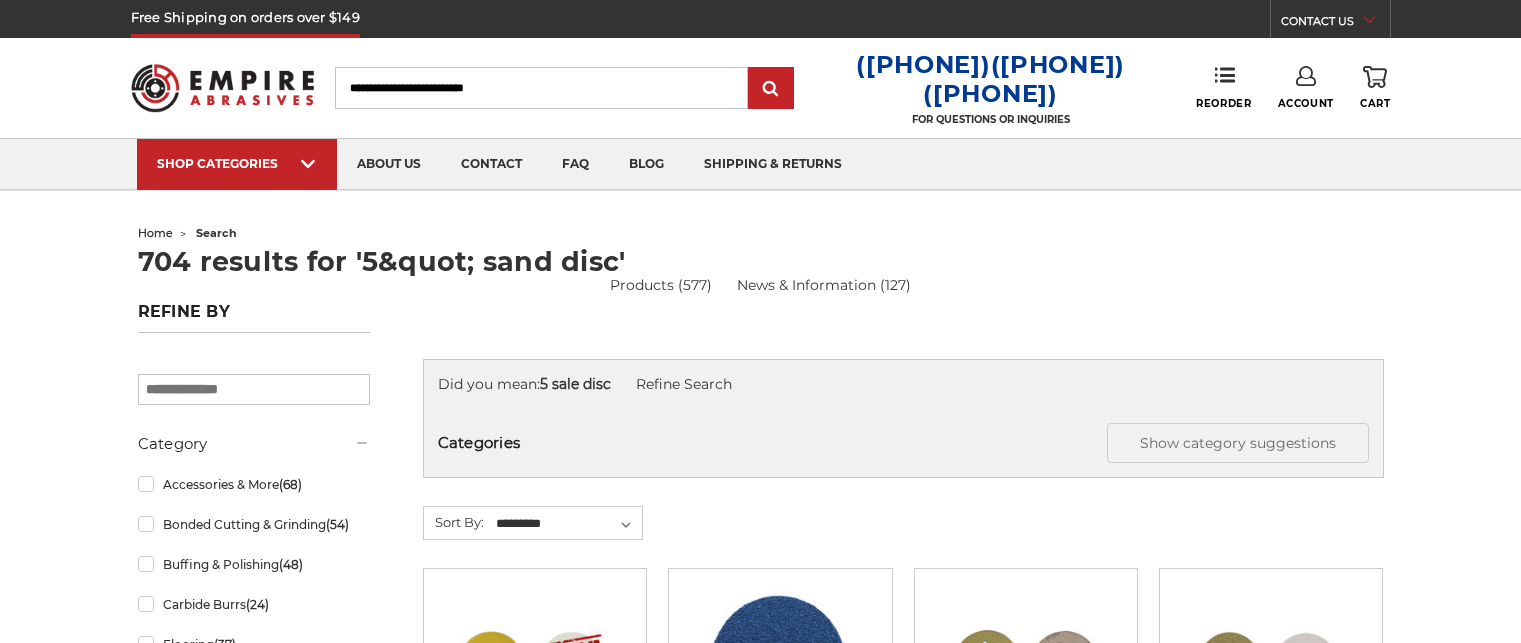 scroll, scrollTop: 0, scrollLeft: 0, axis: both 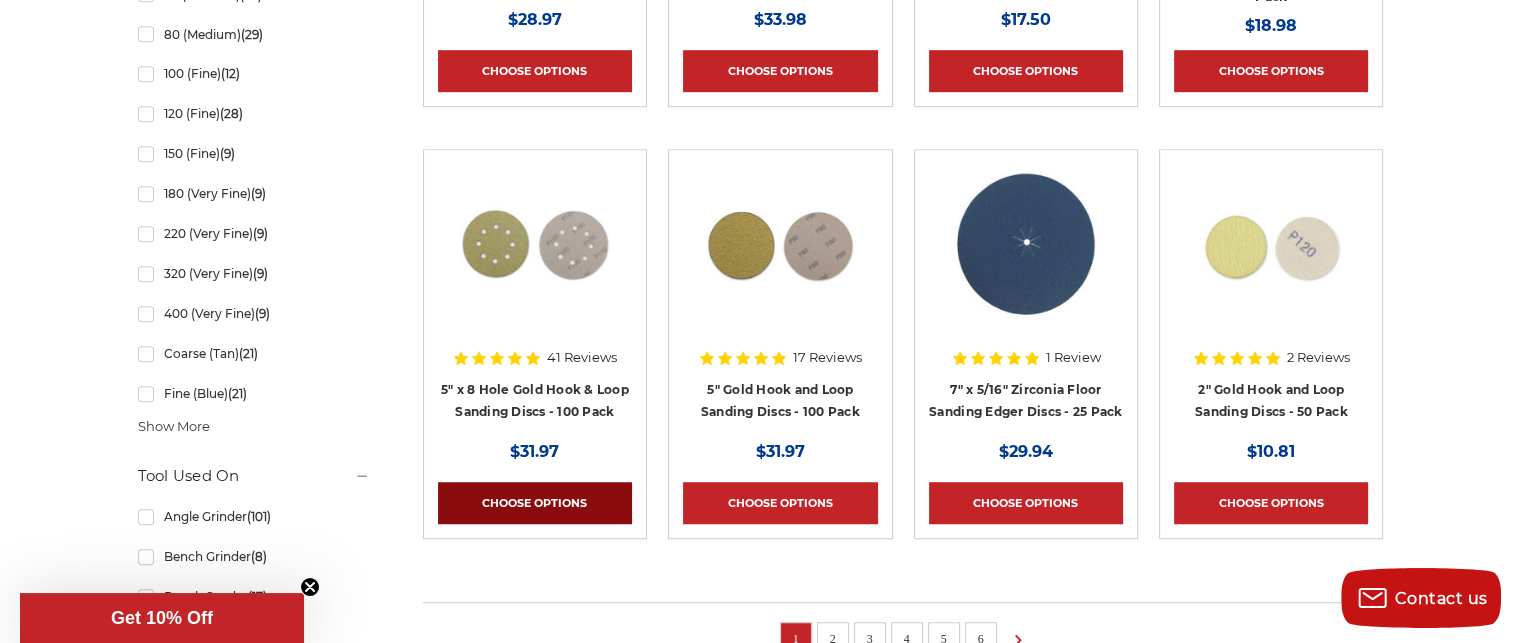 click on "Choose Options" at bounding box center [535, 503] 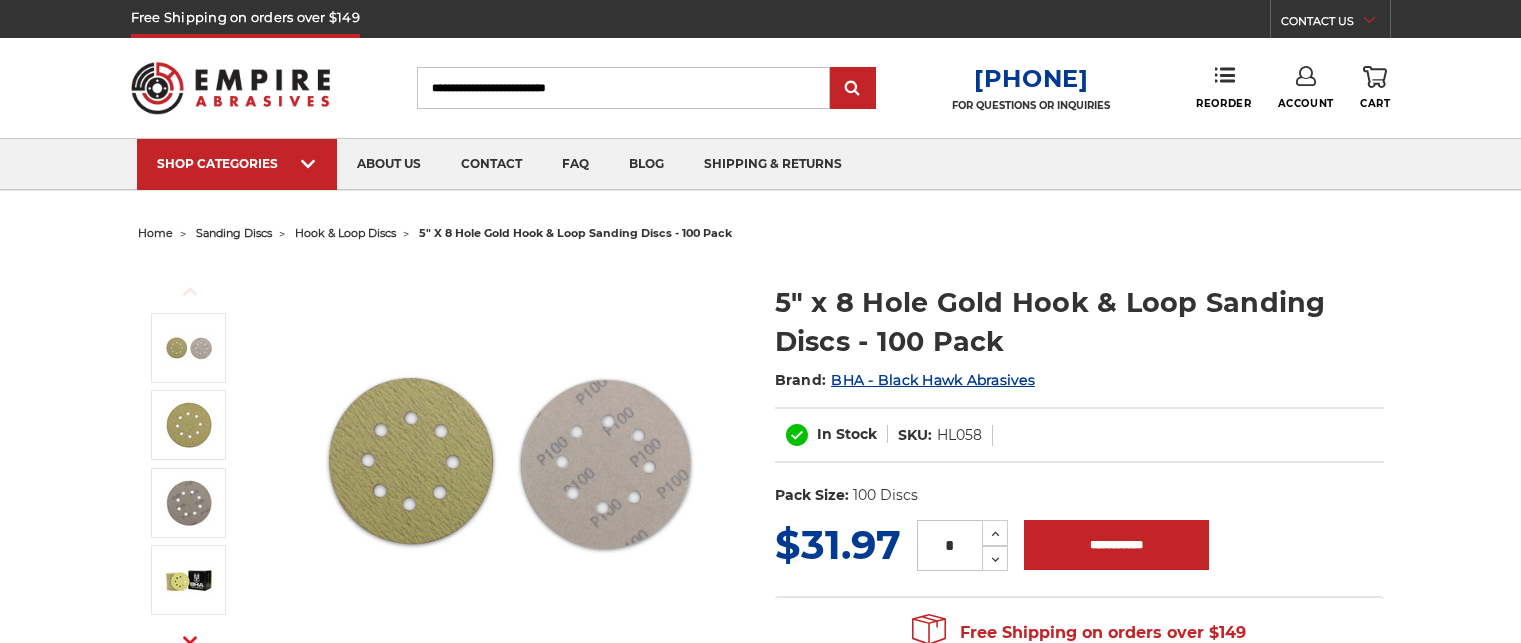 scroll, scrollTop: 0, scrollLeft: 0, axis: both 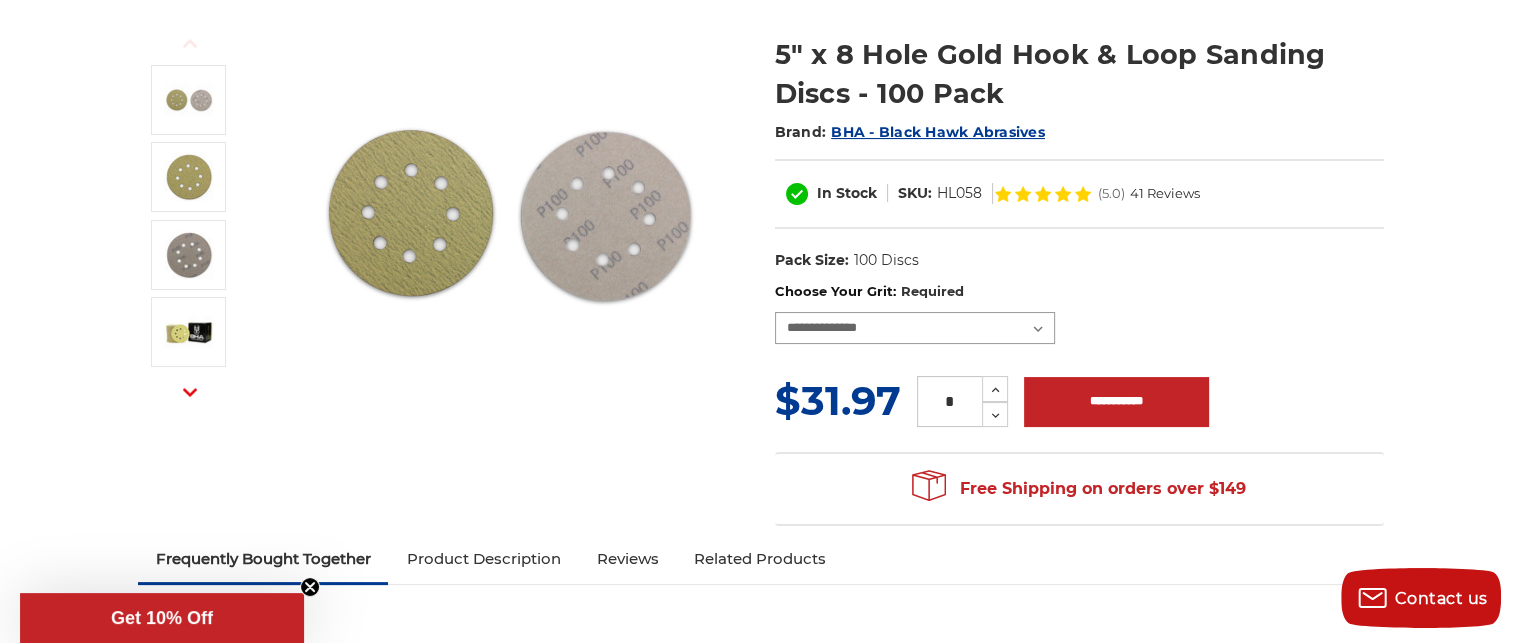 click on "**********" at bounding box center (915, 328) 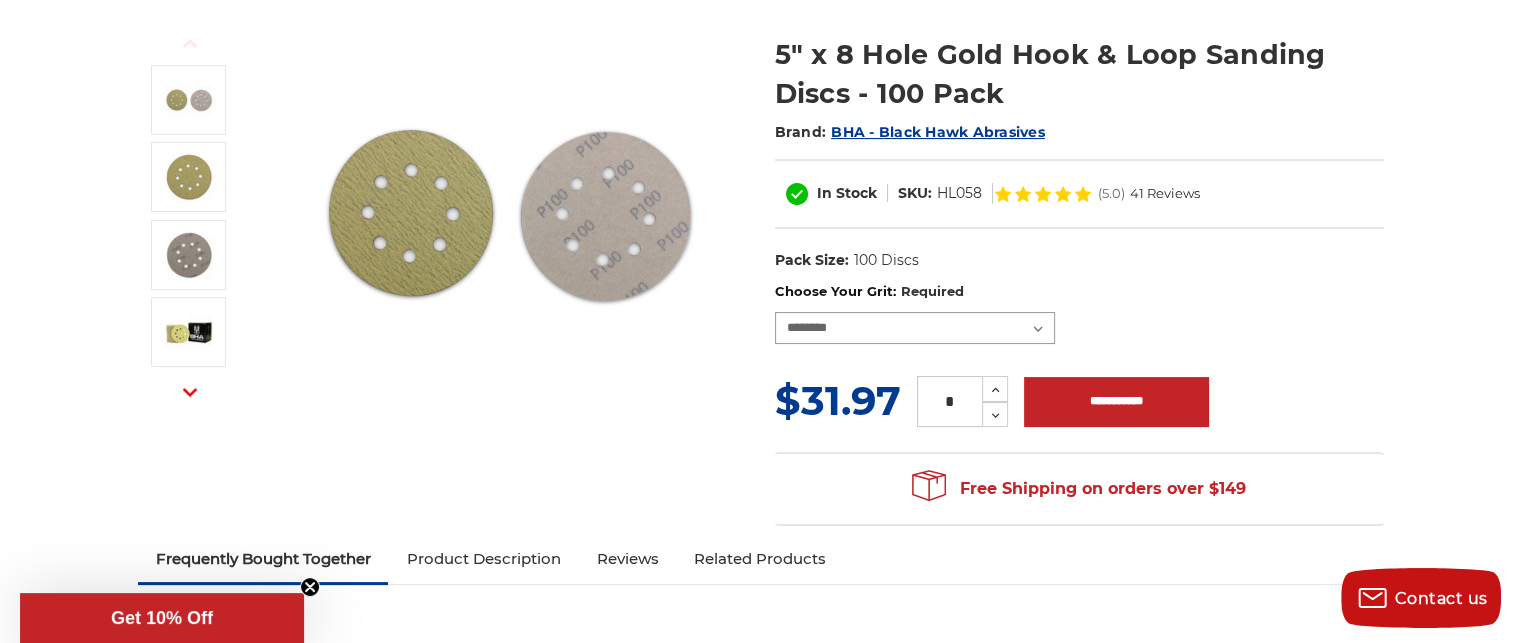 click on "**********" at bounding box center (915, 328) 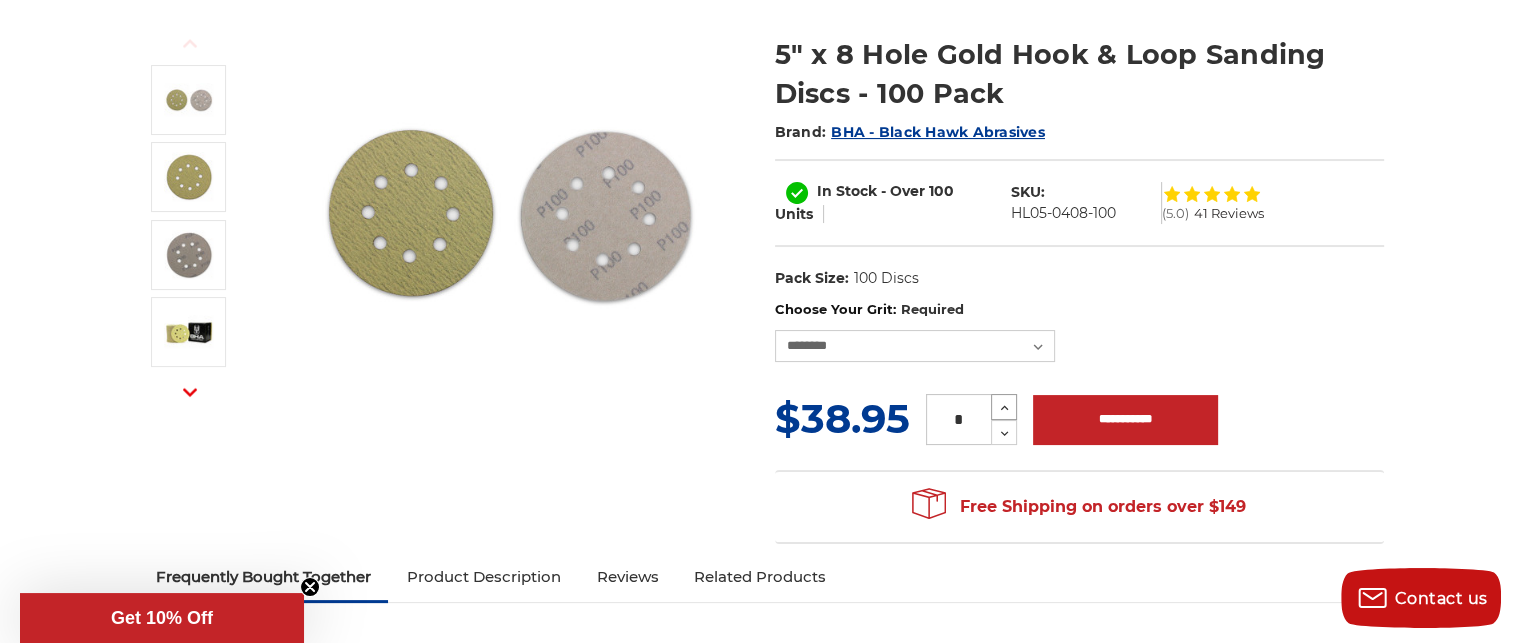 click 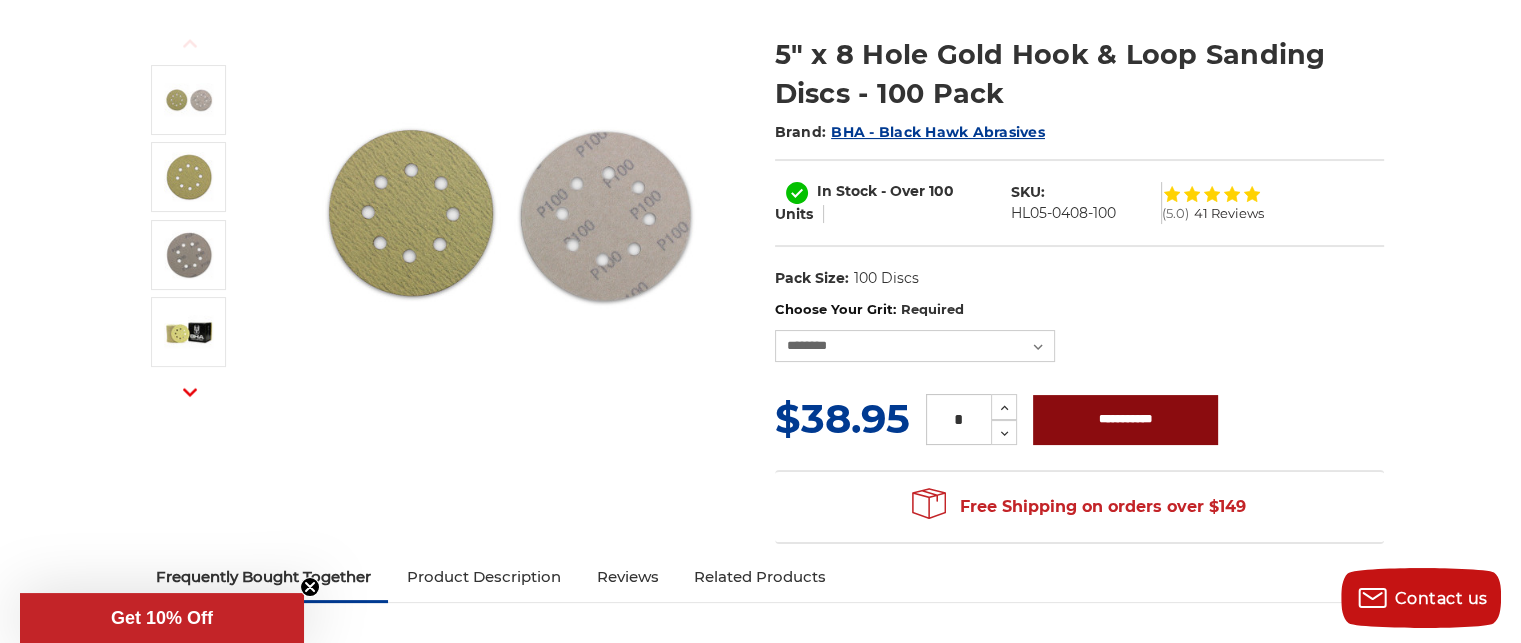 click on "**********" at bounding box center (1125, 420) 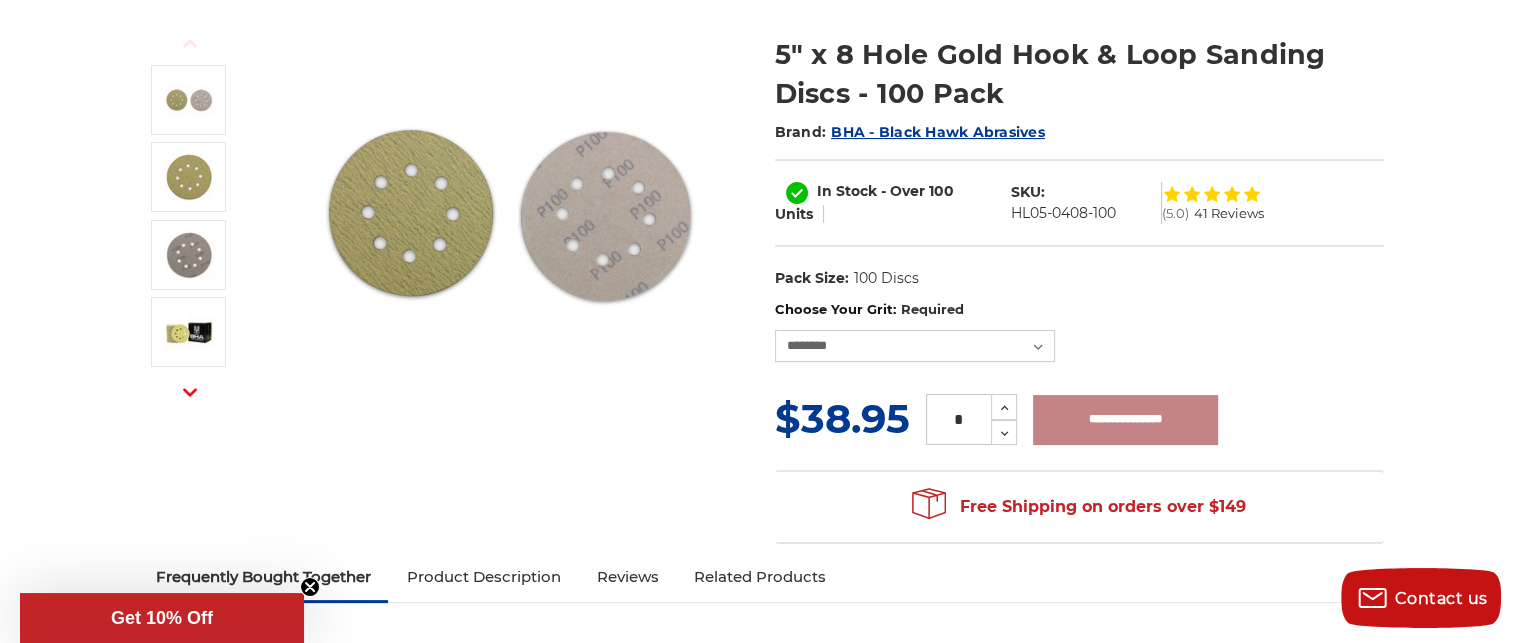 type on "**********" 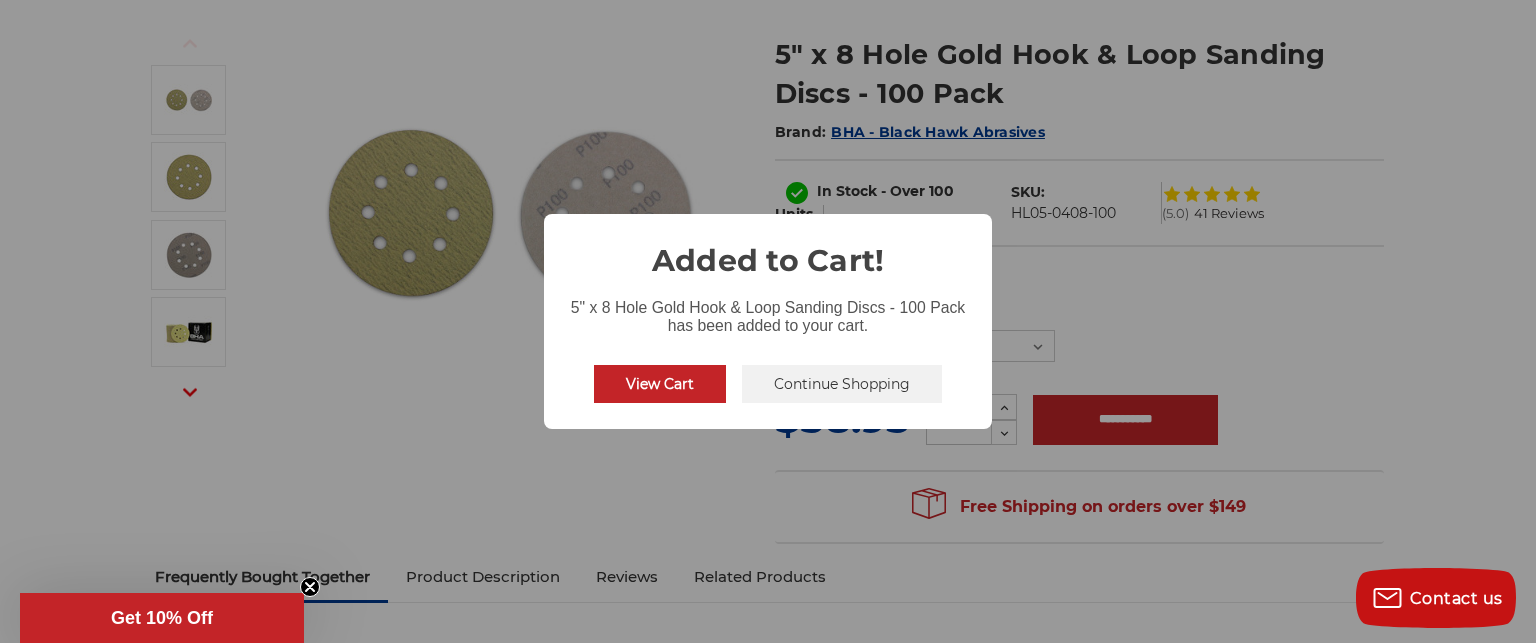 click on "Continue Shopping" at bounding box center (842, 384) 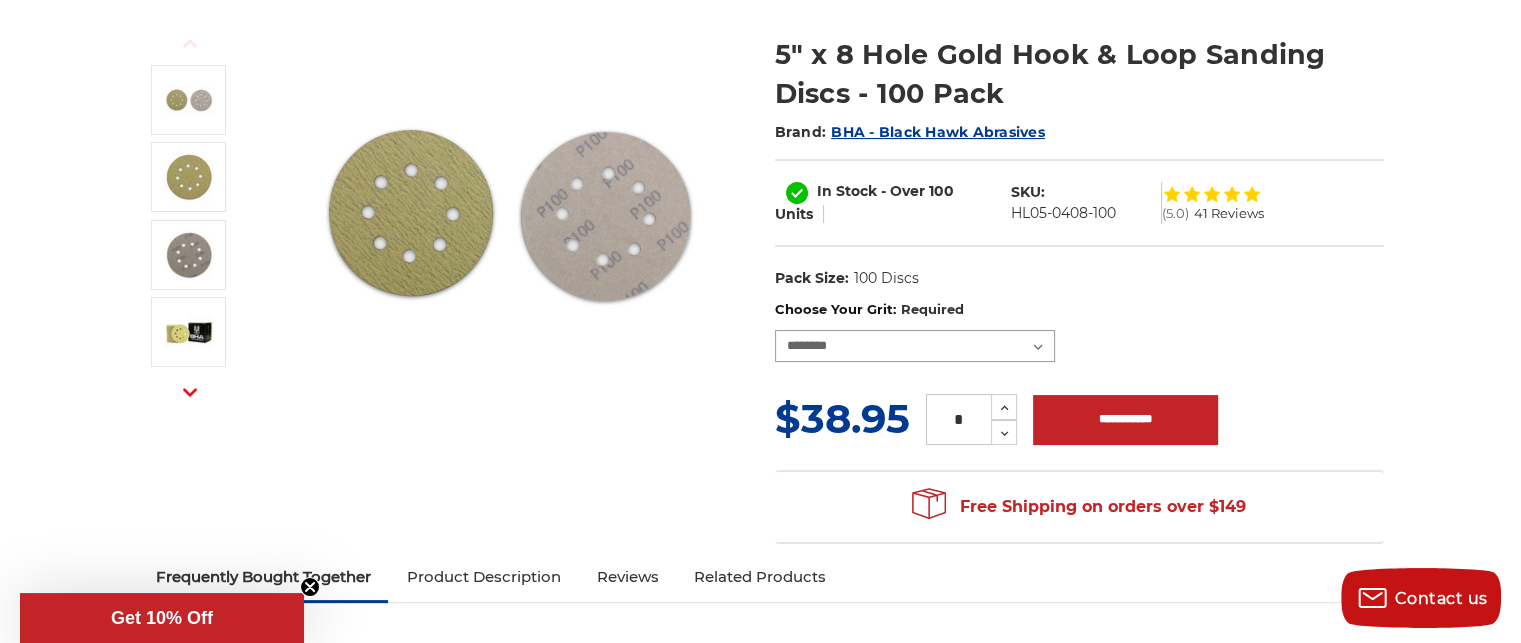 click on "**********" at bounding box center (915, 346) 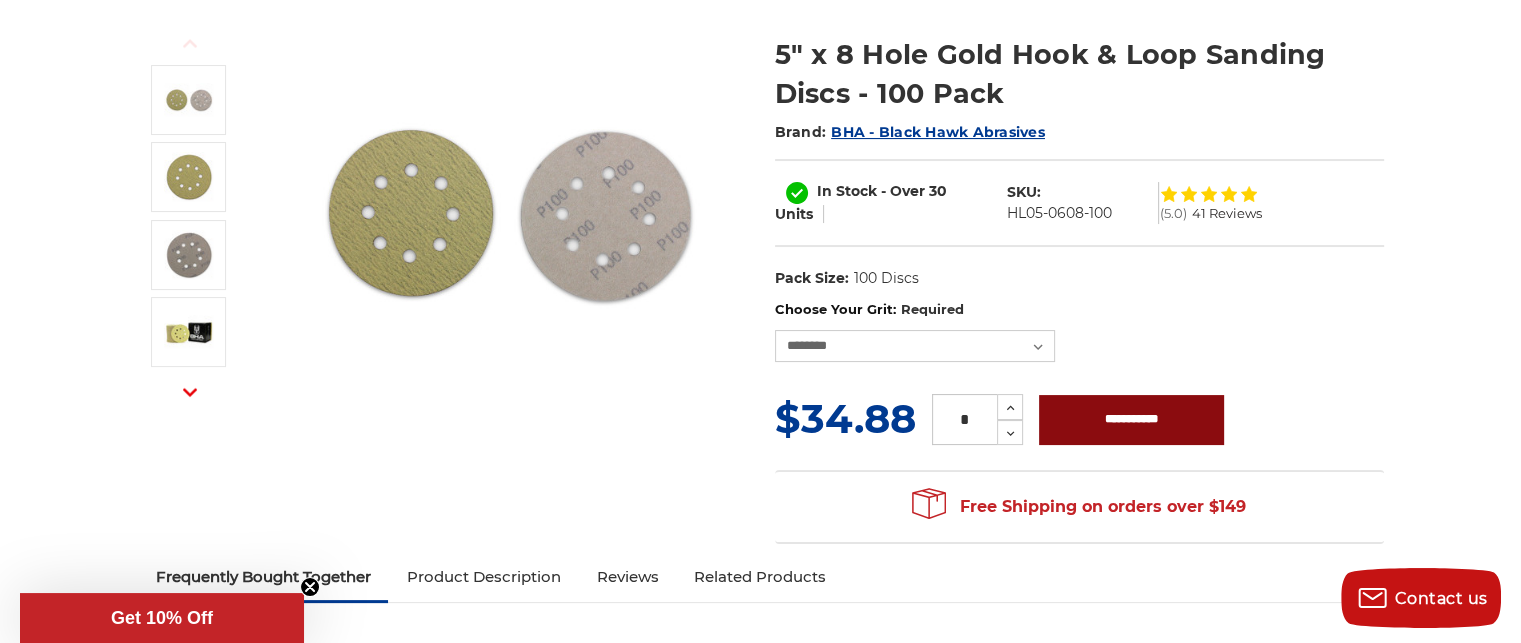 click on "**********" at bounding box center (1131, 420) 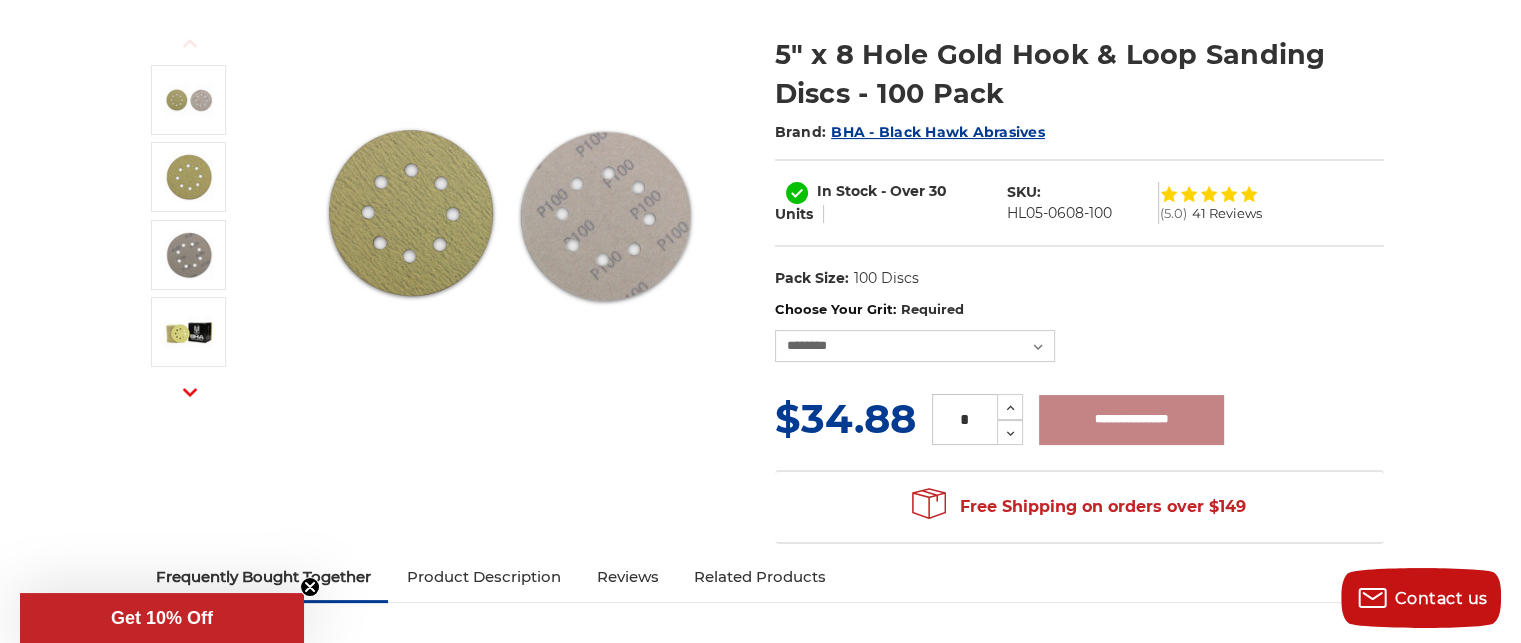 type on "**********" 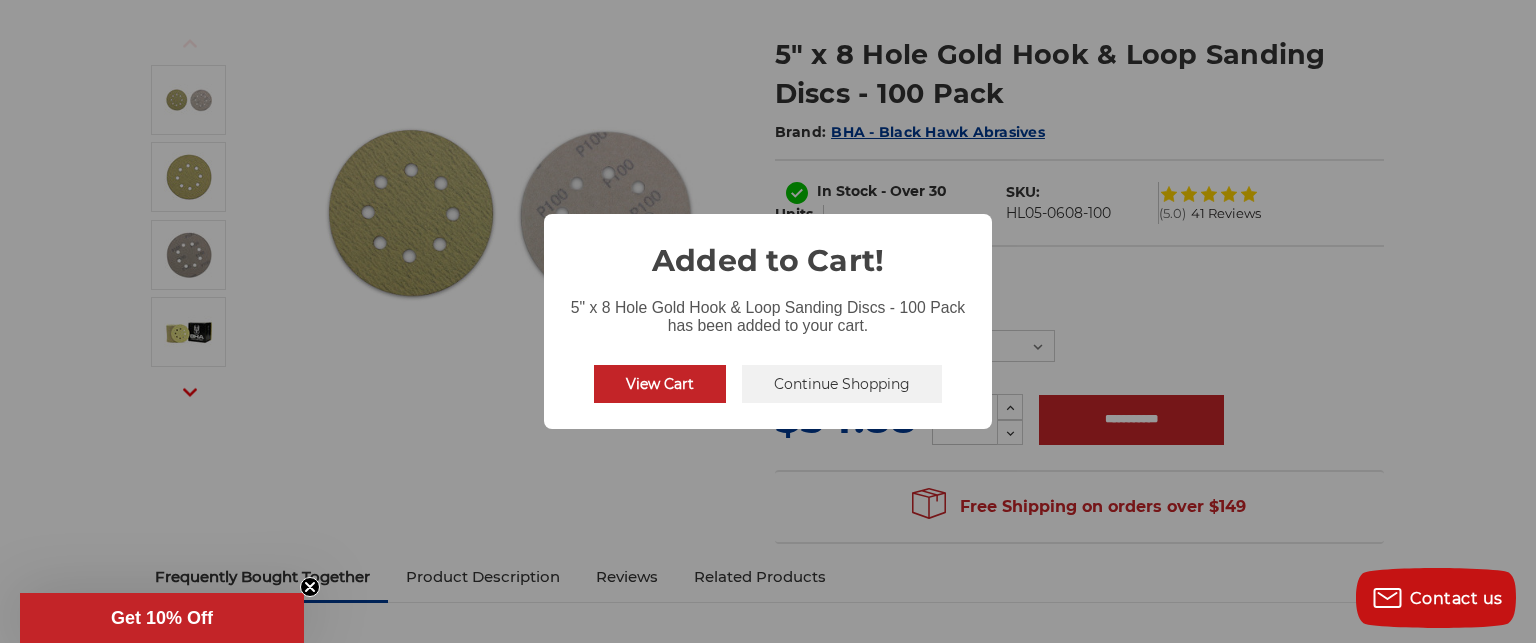 click on "Continue Shopping" at bounding box center (842, 384) 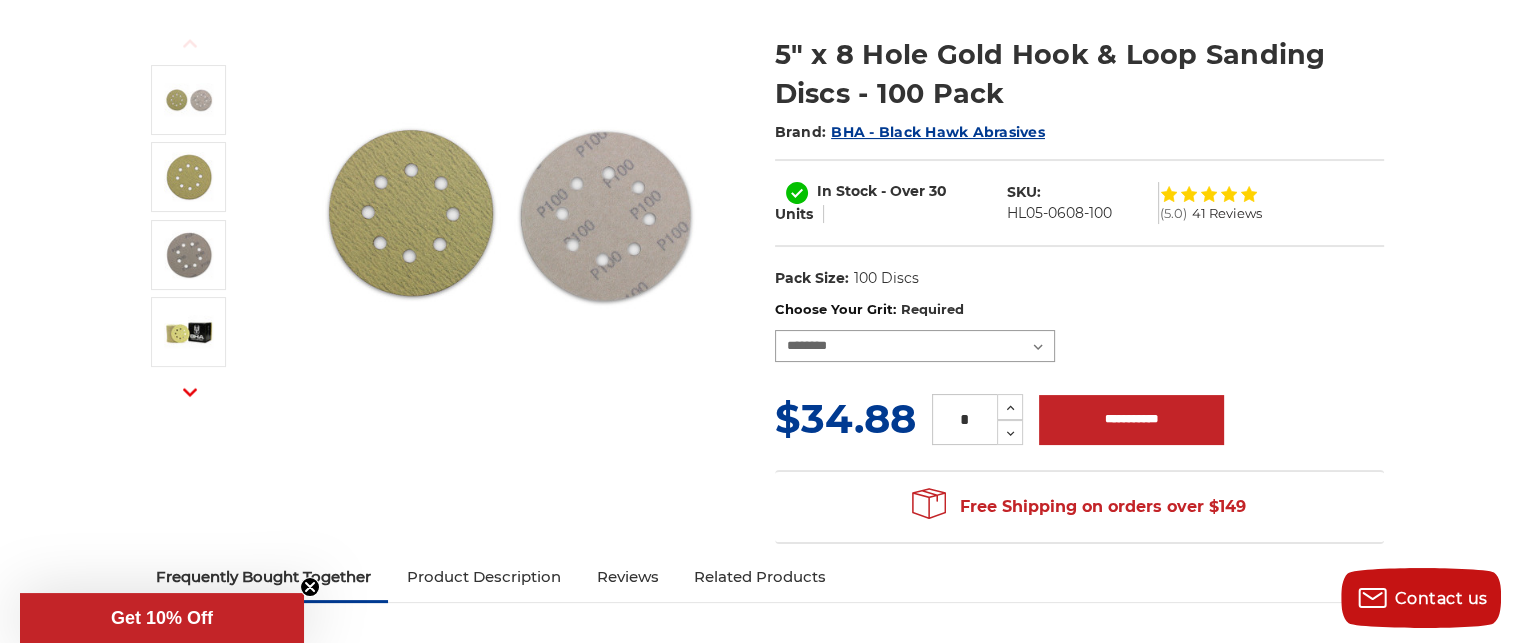 click on "**********" at bounding box center [915, 346] 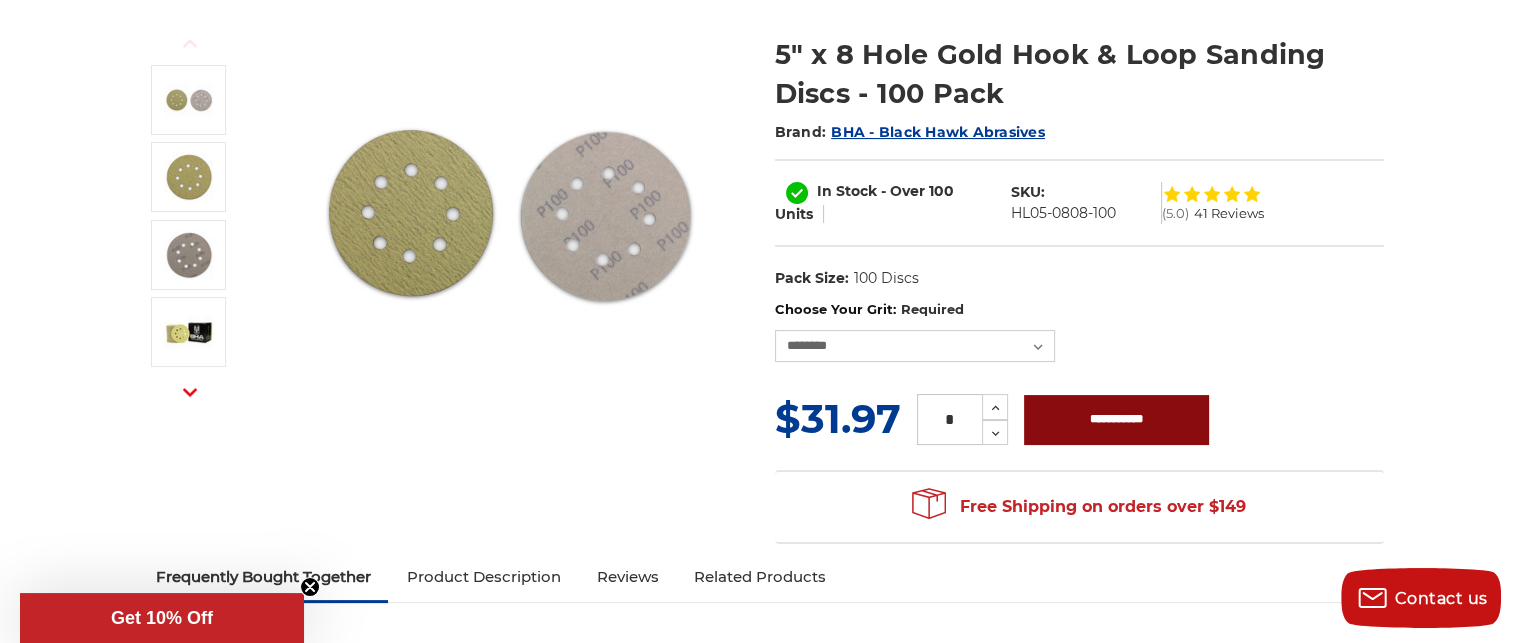 click on "**********" at bounding box center (1116, 420) 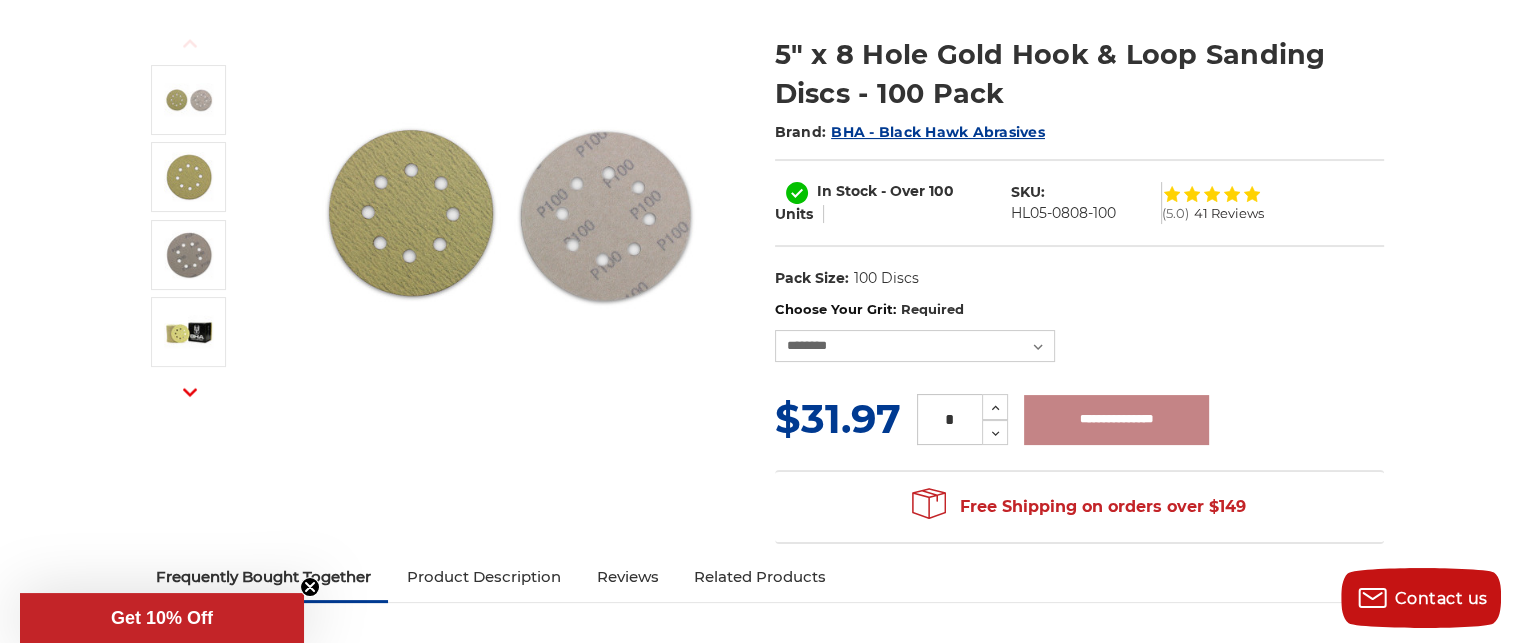 type on "**********" 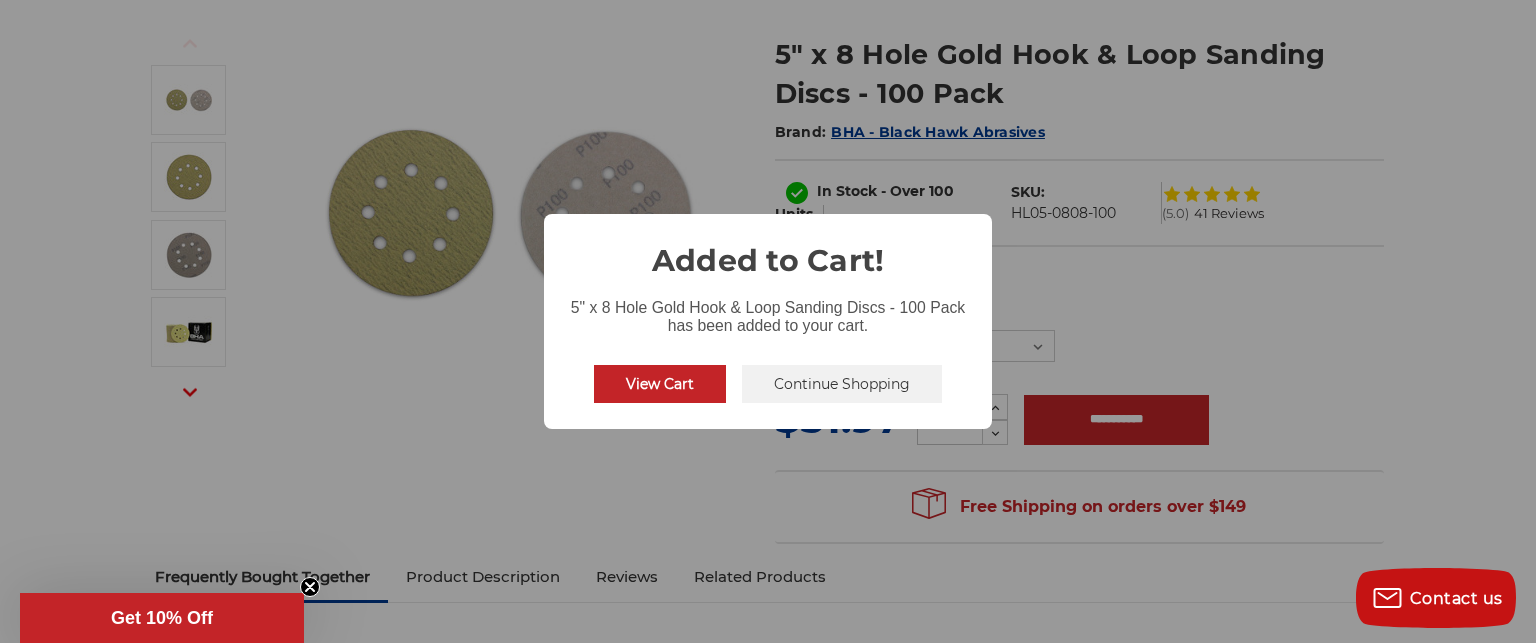 click on "Continue Shopping" at bounding box center (842, 384) 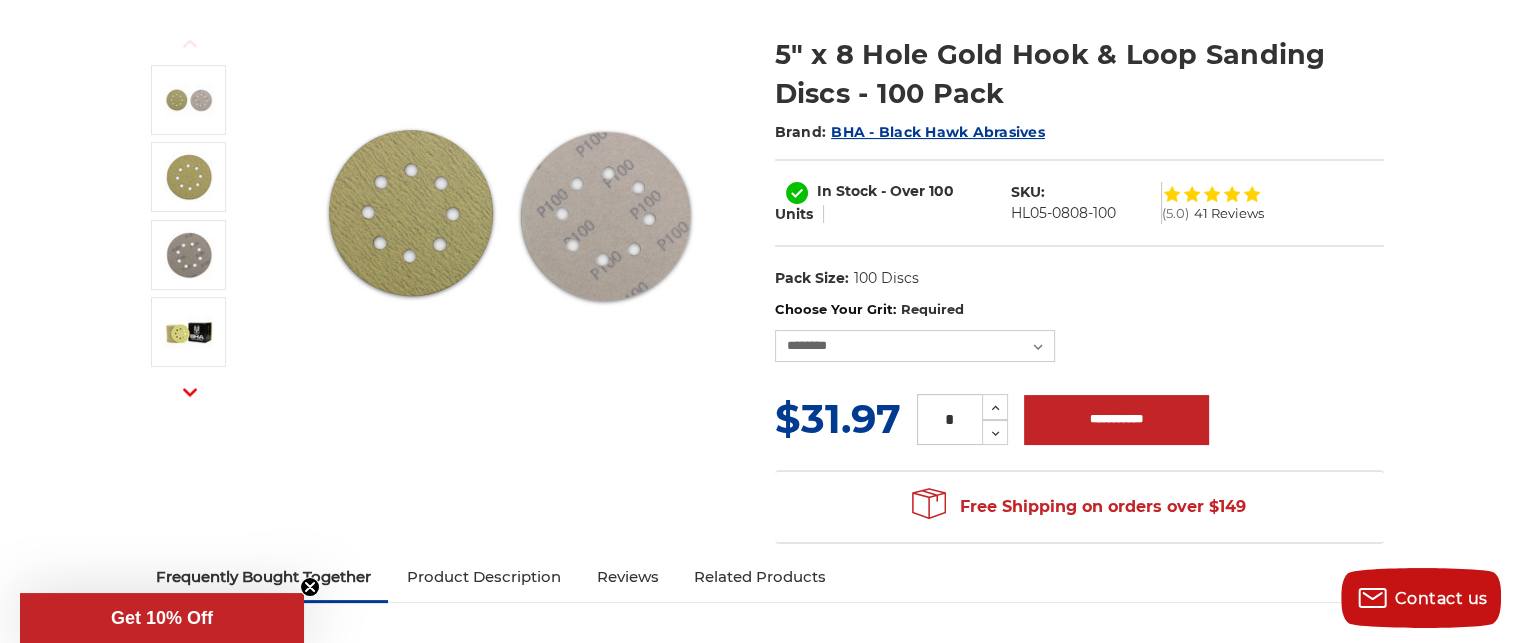 scroll, scrollTop: 0, scrollLeft: 0, axis: both 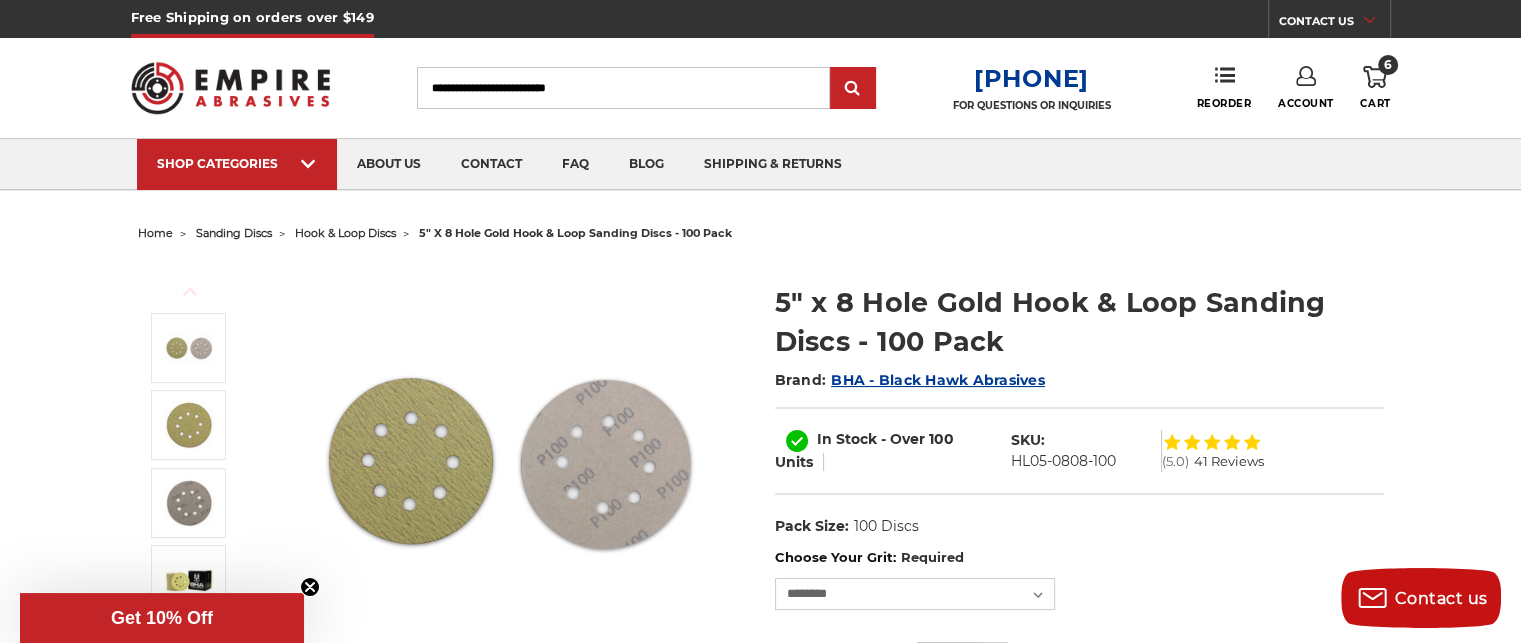 click on "Search" at bounding box center [623, 88] 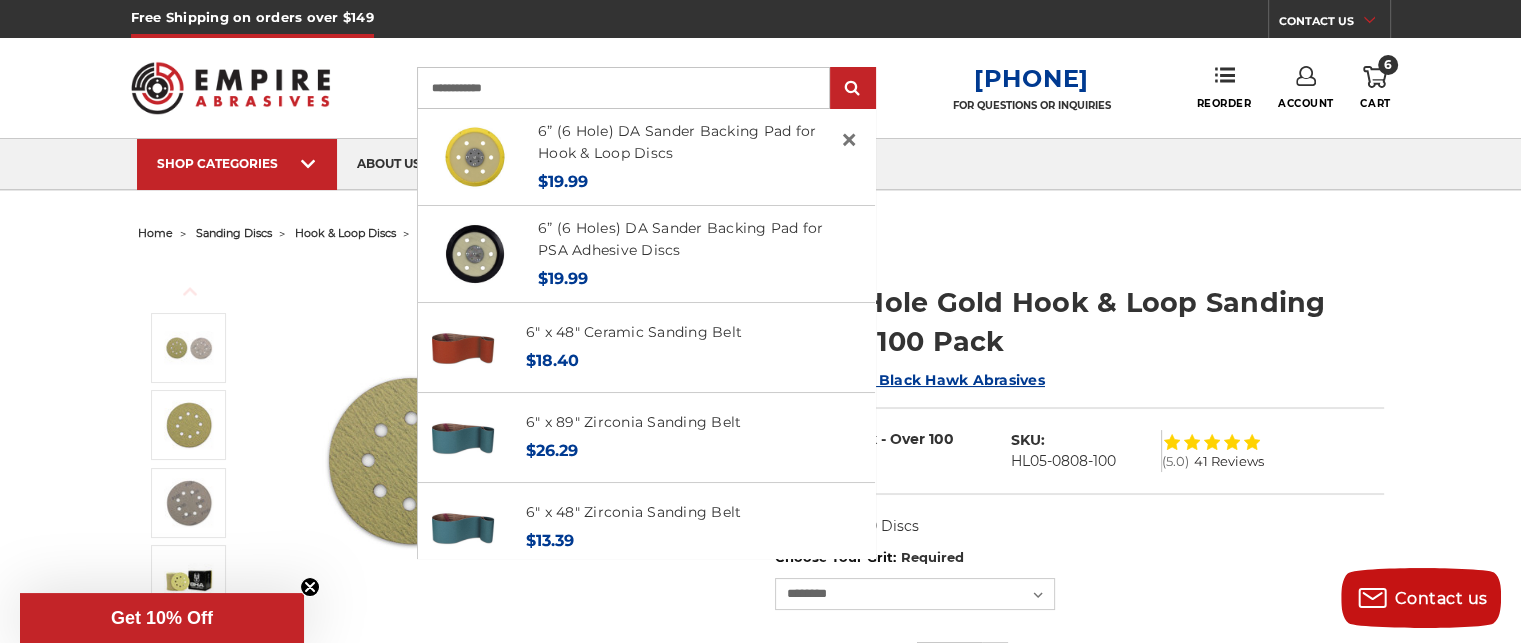 type on "**********" 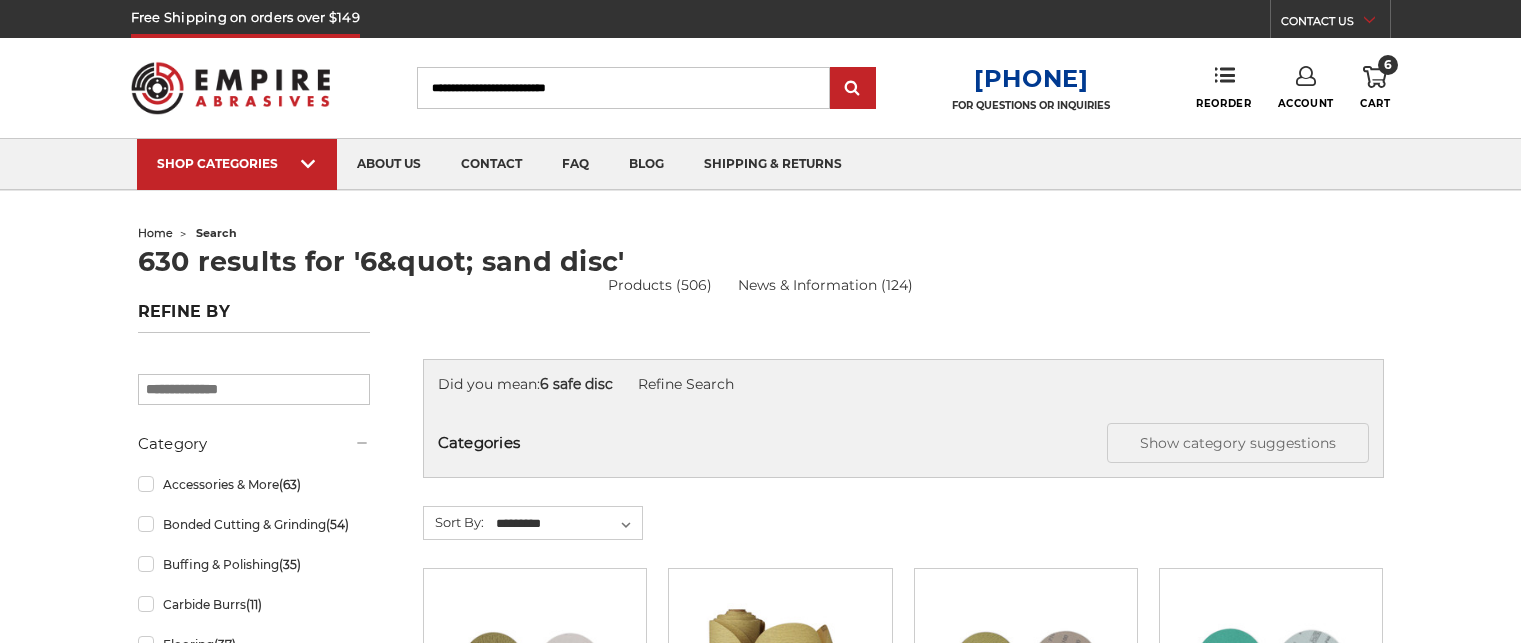 scroll, scrollTop: 0, scrollLeft: 0, axis: both 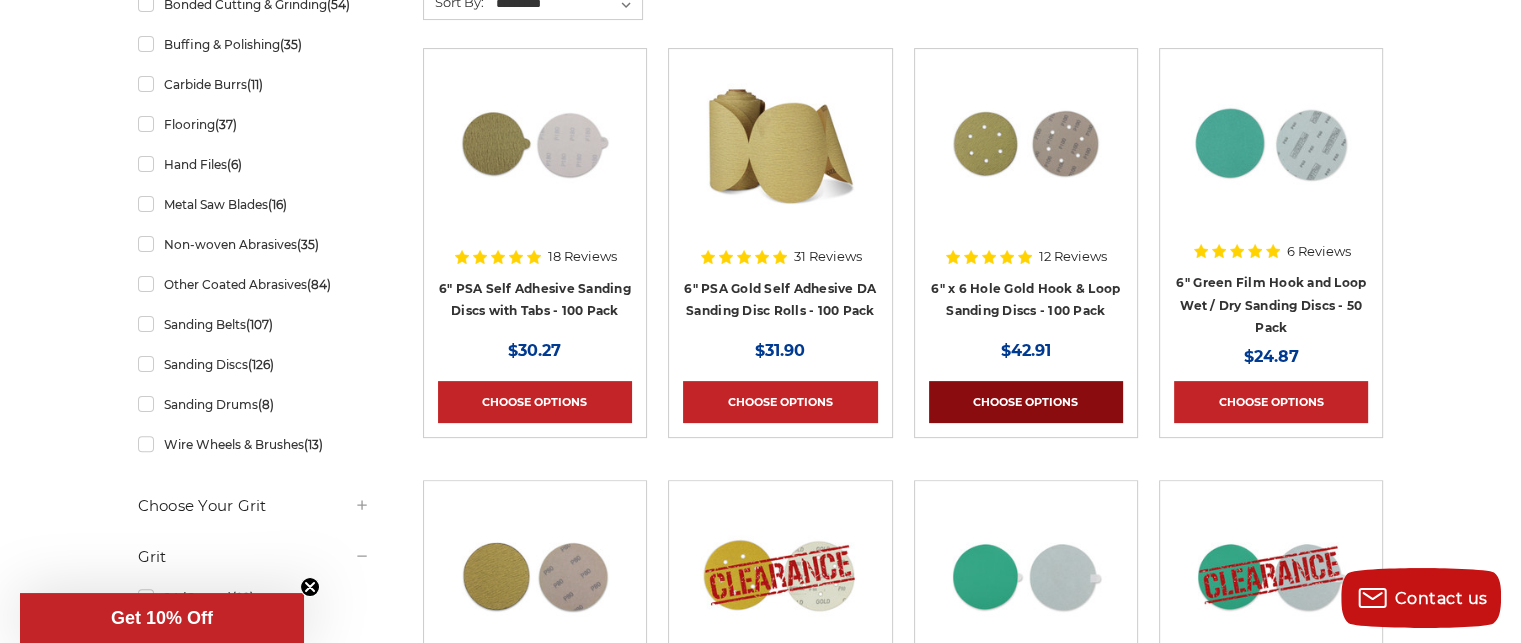 click on "Choose Options" at bounding box center [1026, 402] 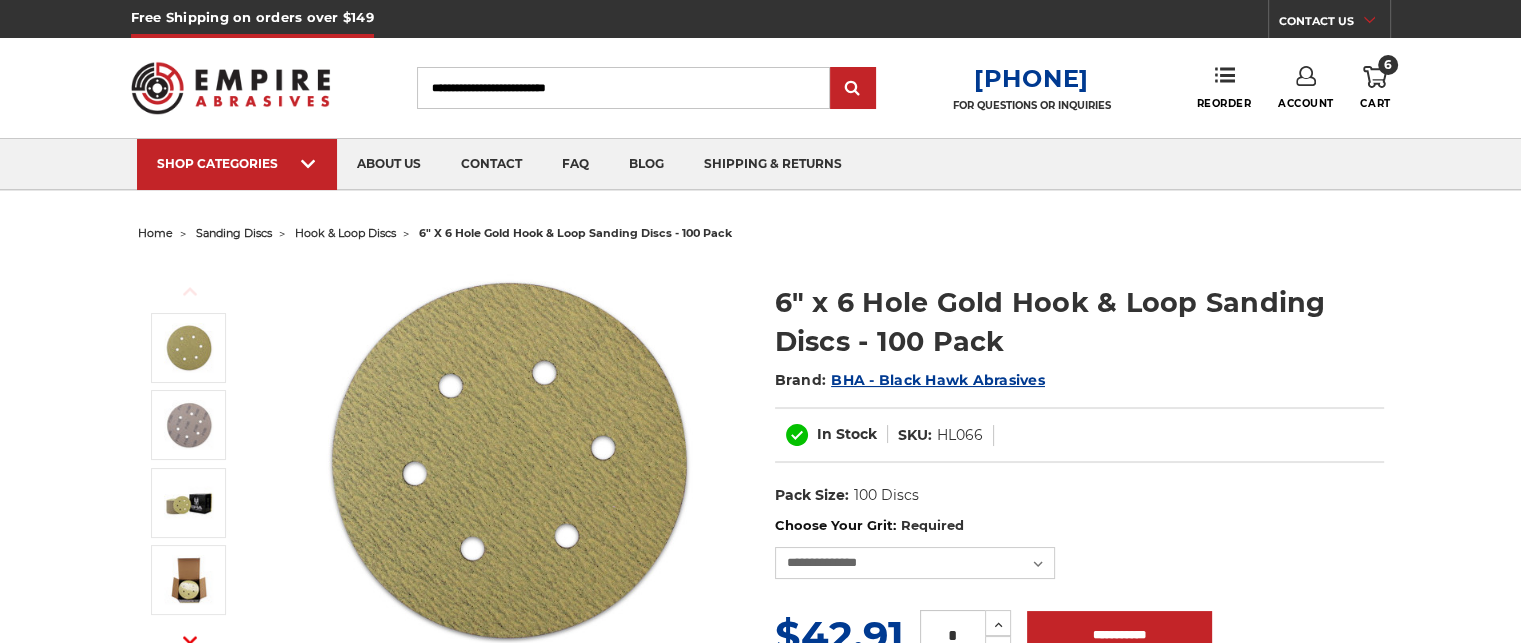 scroll, scrollTop: 304, scrollLeft: 0, axis: vertical 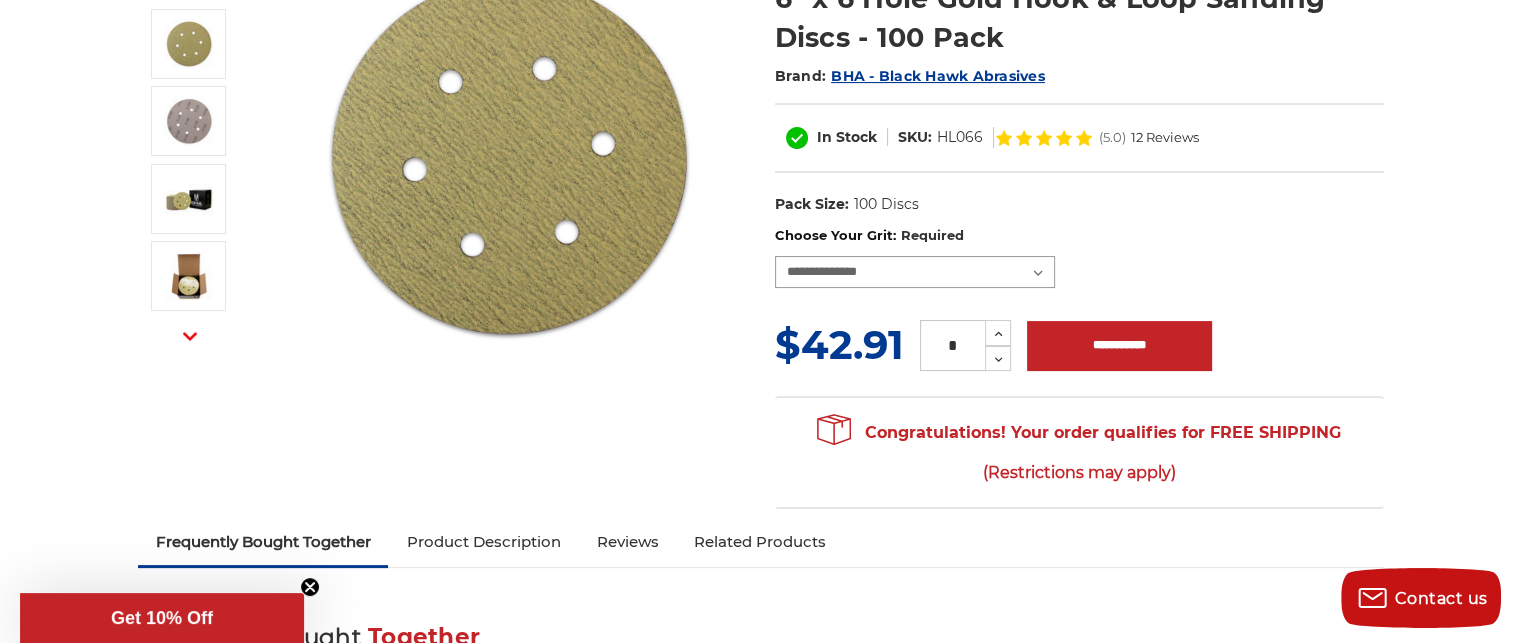 click on "**********" at bounding box center (915, 272) 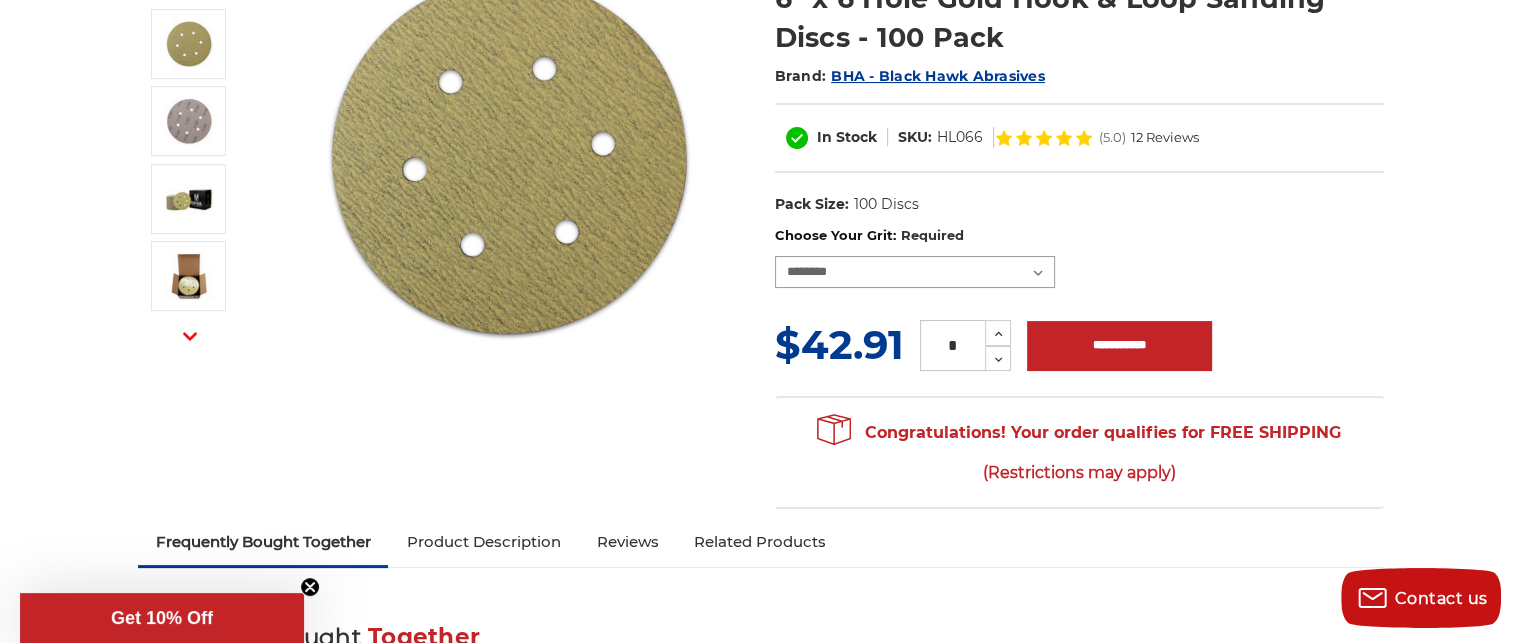 click on "**********" at bounding box center [915, 272] 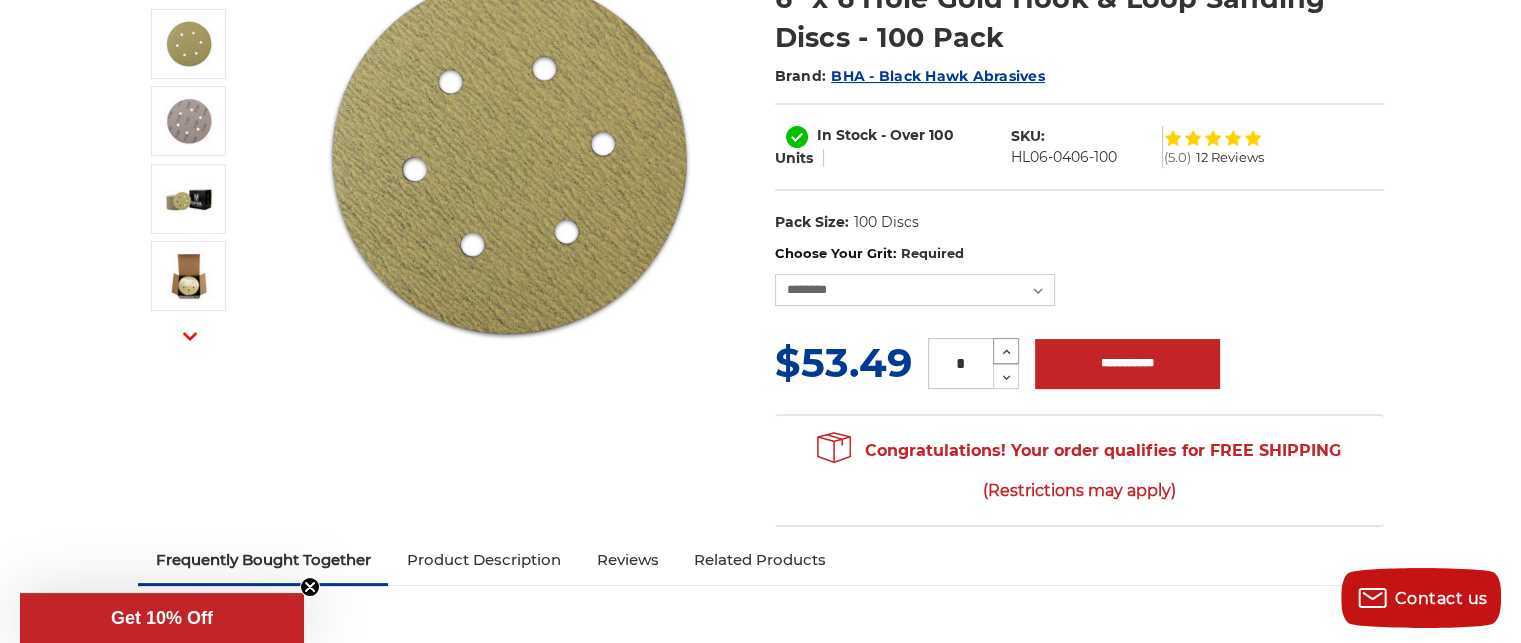 click 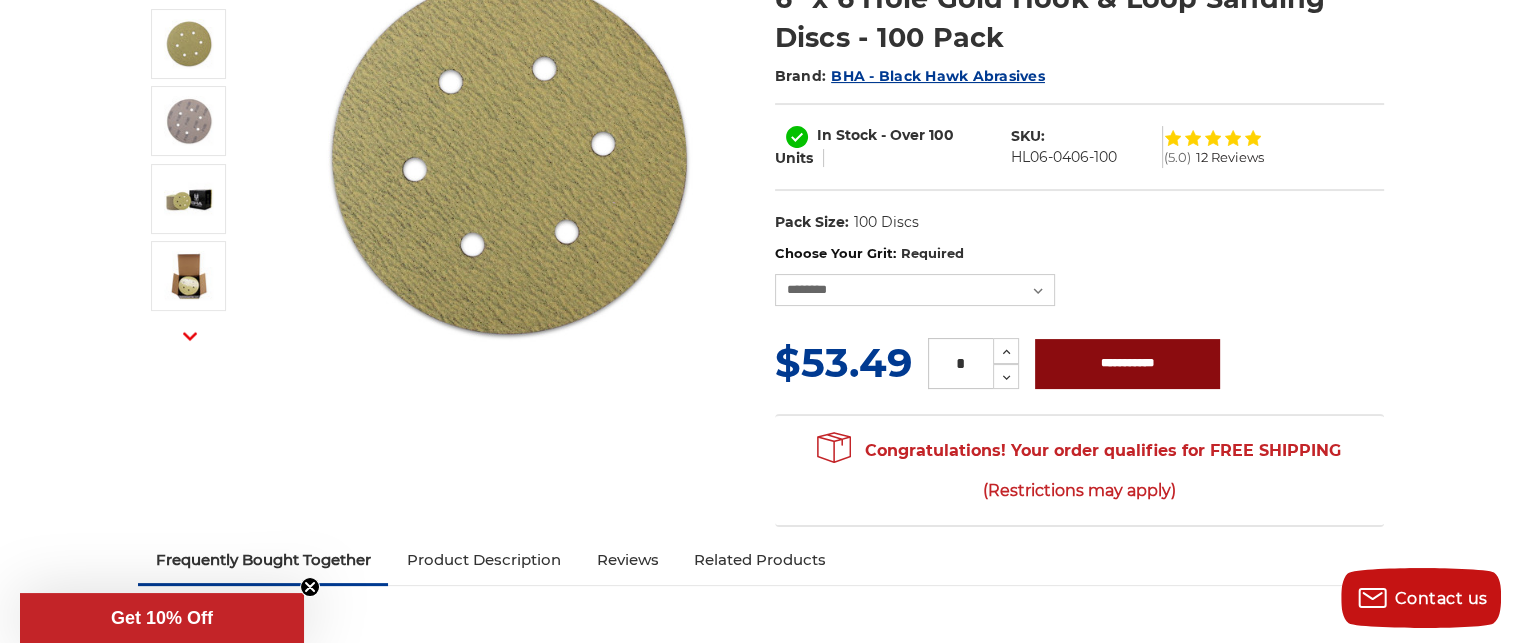 click on "MSRP:
Was:
Now:
$53.49
(You save
)
*
Increase Quantity:
Decrease Quantity:" at bounding box center [1079, 363] 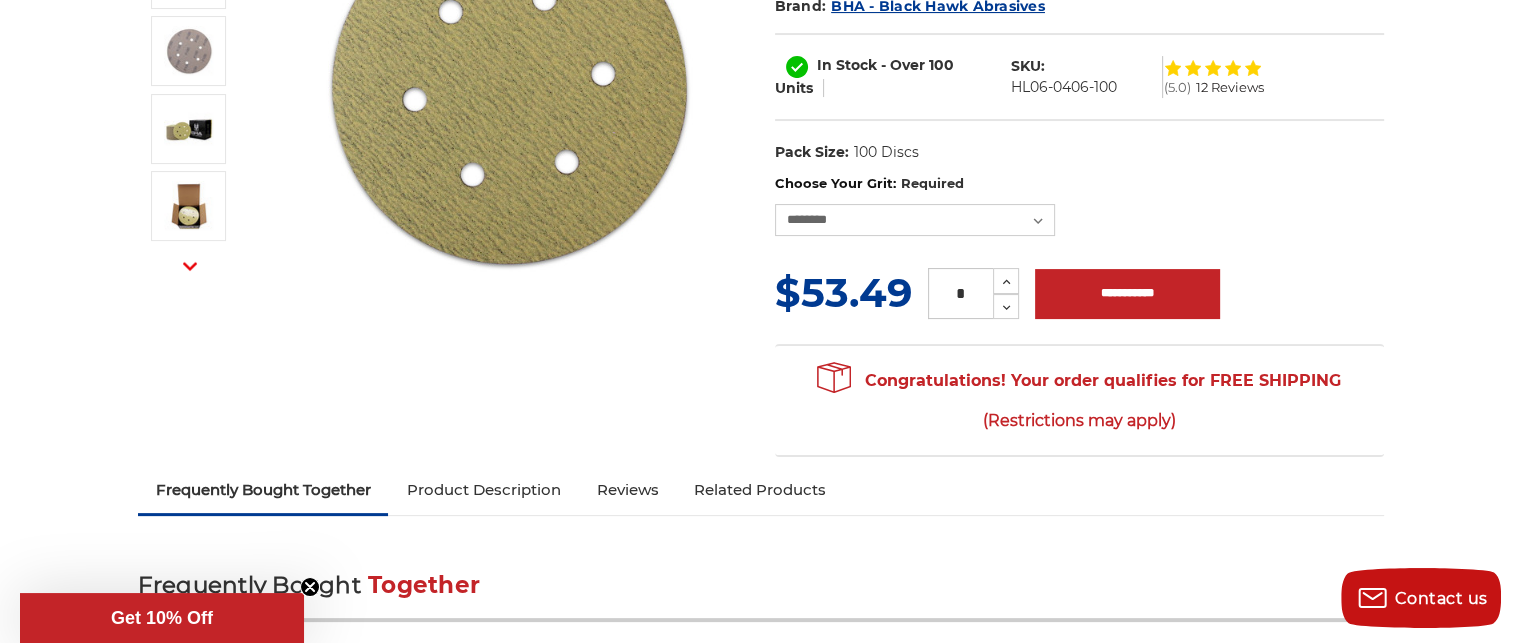 scroll, scrollTop: 376, scrollLeft: 0, axis: vertical 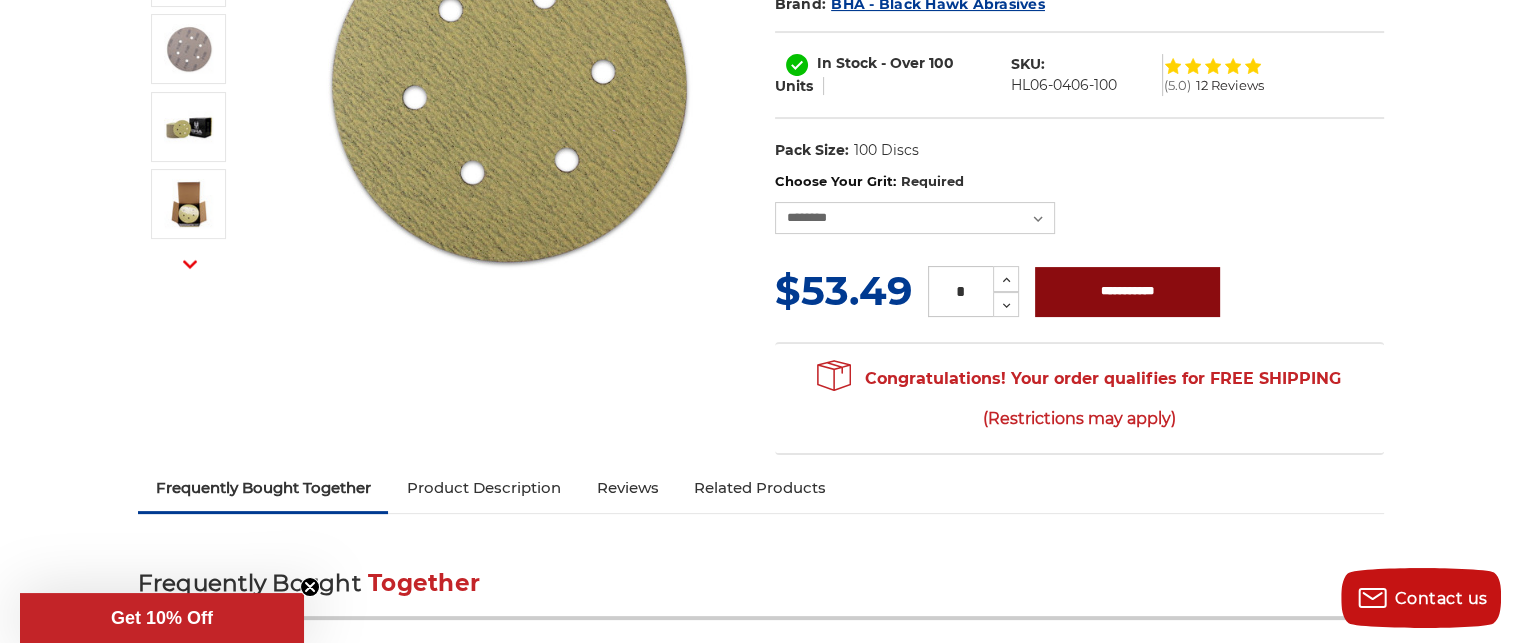 click on "**********" at bounding box center (1127, 292) 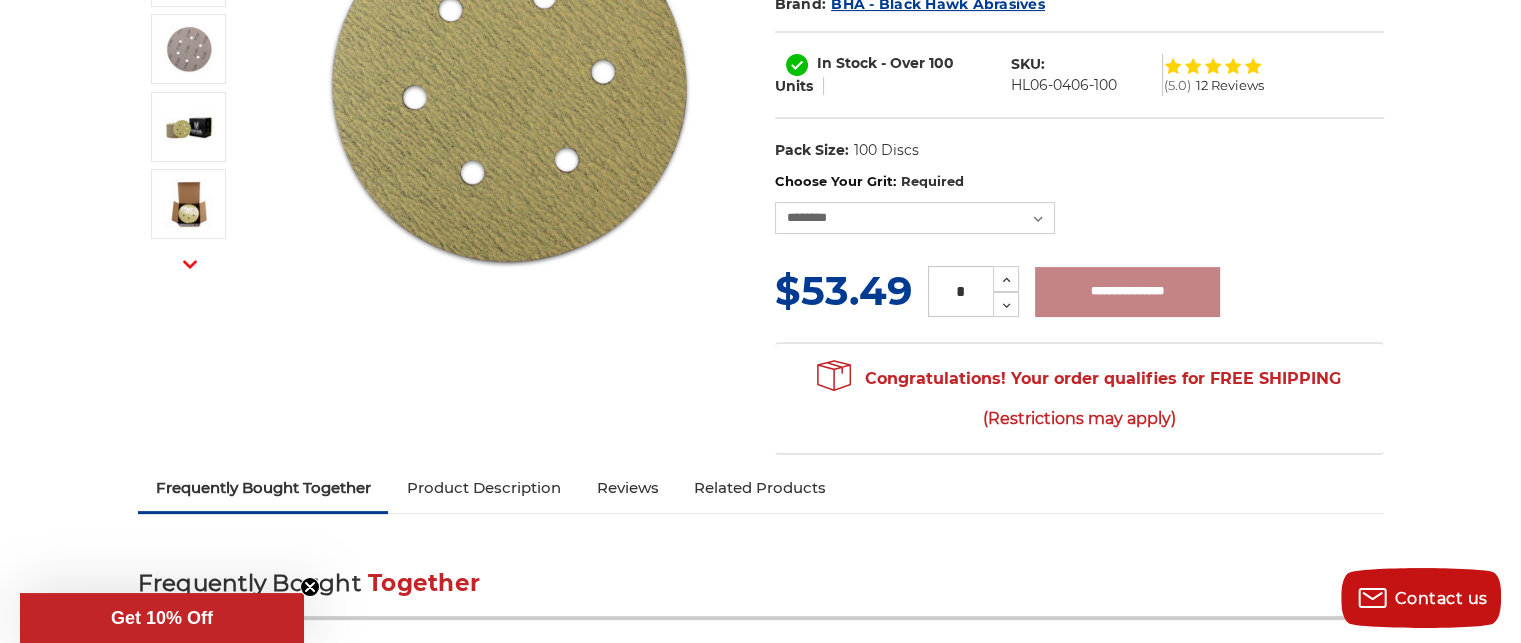 type on "**********" 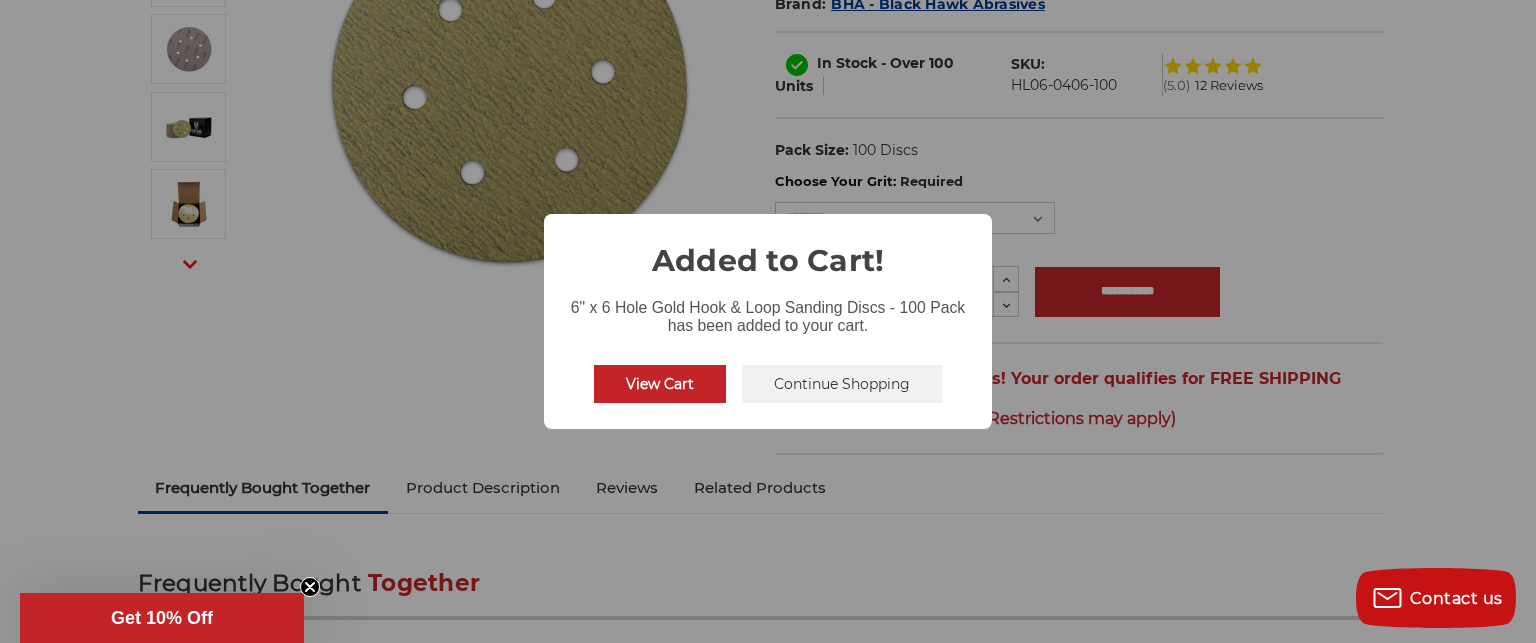 click on "Continue Shopping" at bounding box center [842, 384] 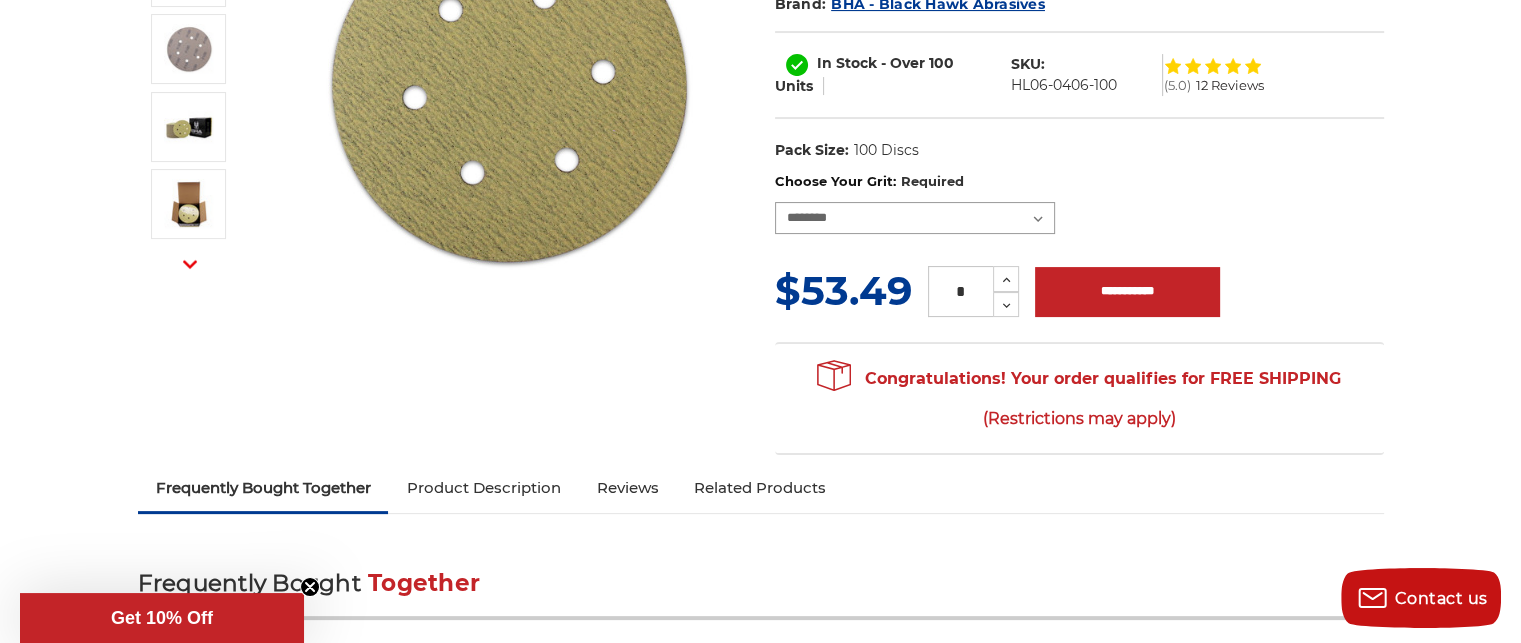click on "**********" at bounding box center (915, 218) 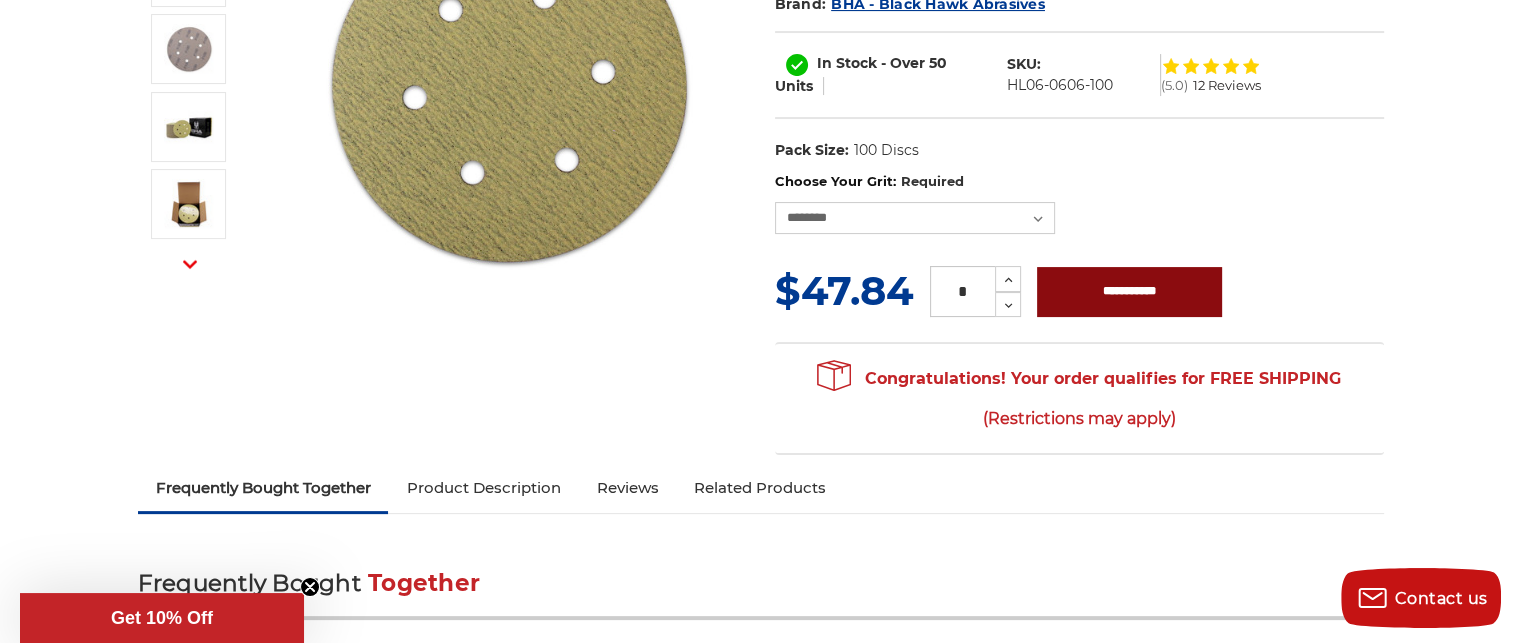 click on "**********" at bounding box center [1129, 292] 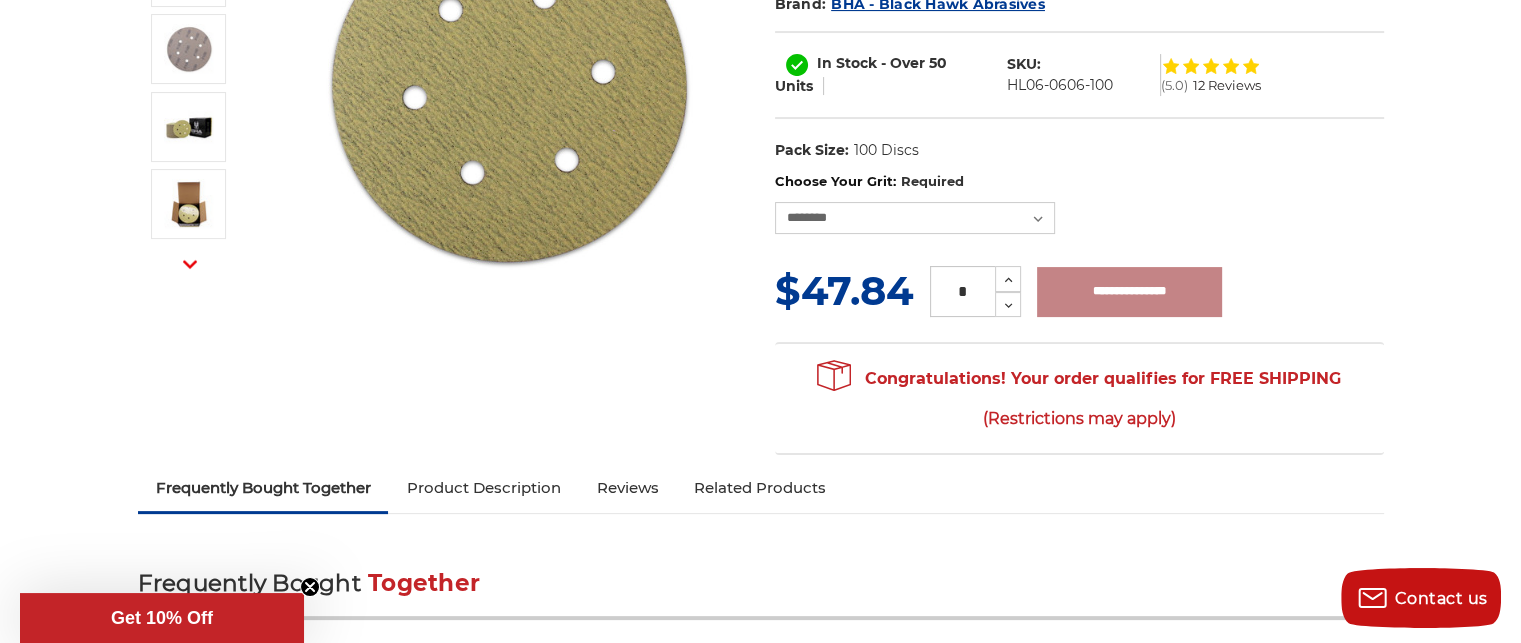 type on "**********" 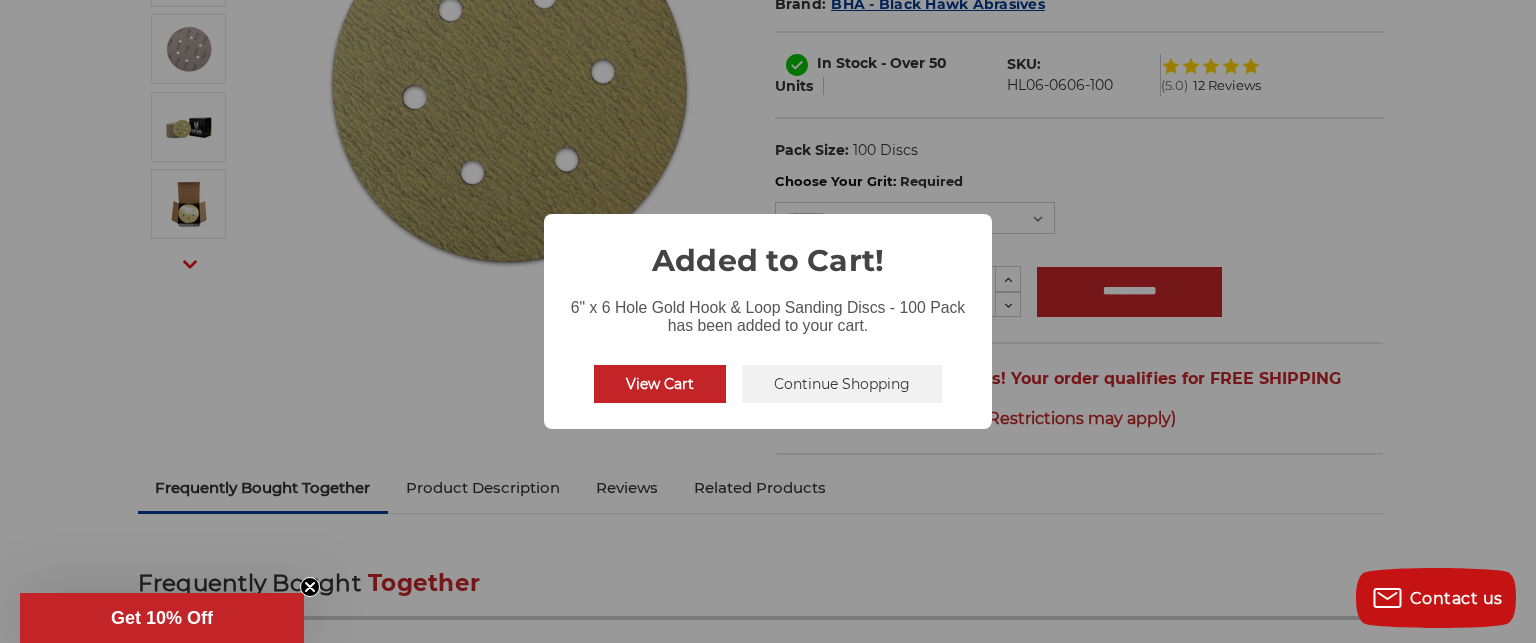 click on "Continue Shopping" at bounding box center [842, 384] 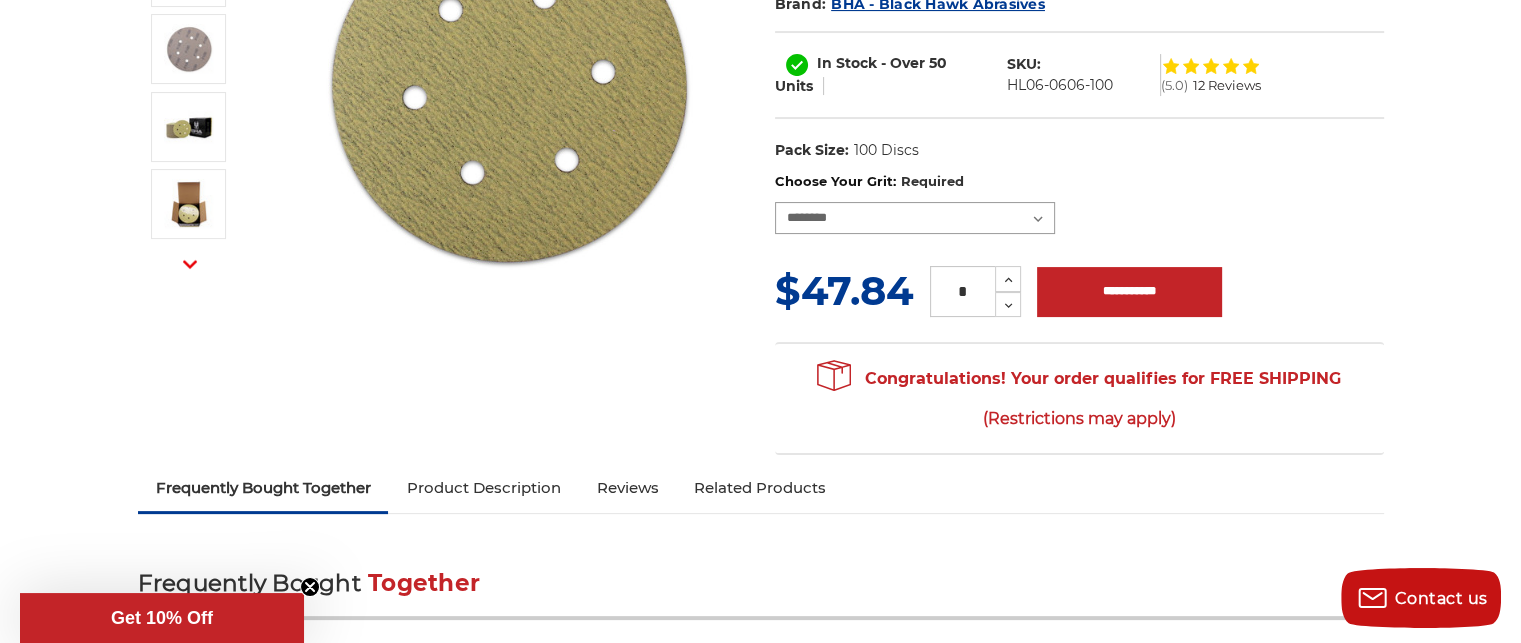 click on "**********" at bounding box center (915, 218) 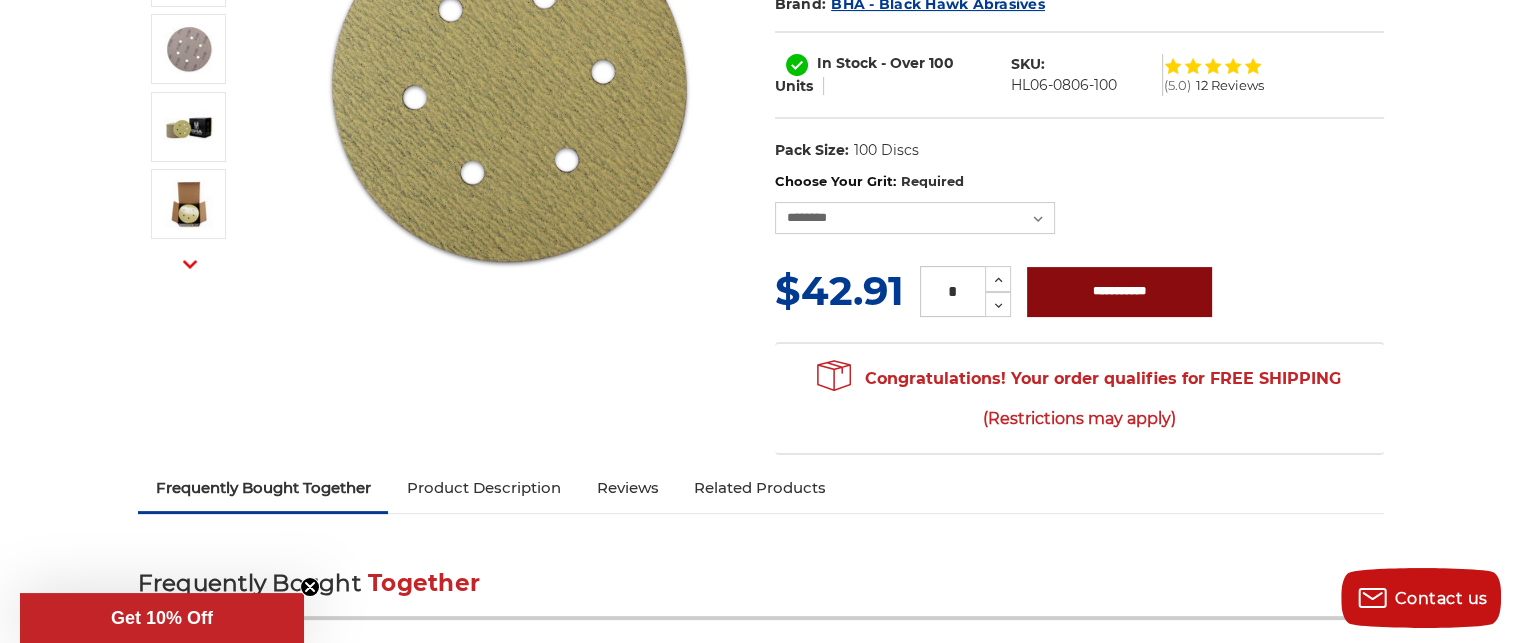 click on "**********" at bounding box center (1119, 292) 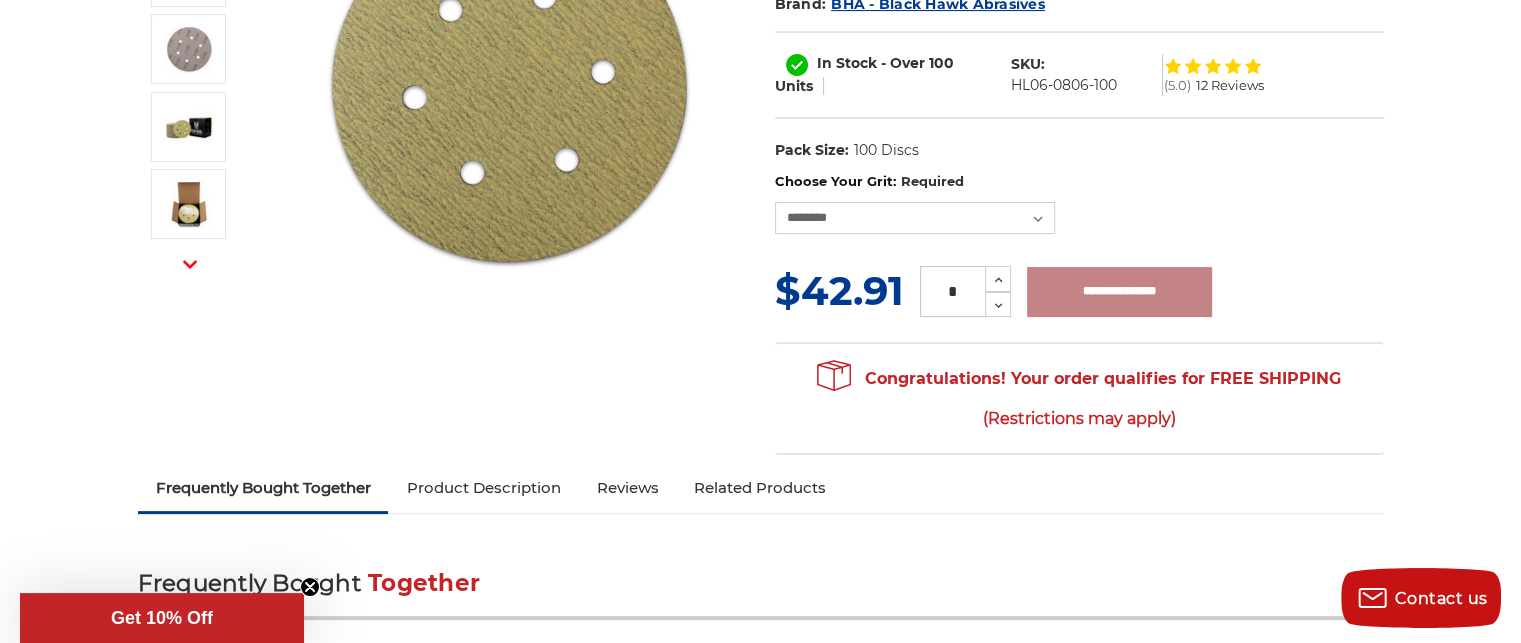type on "**********" 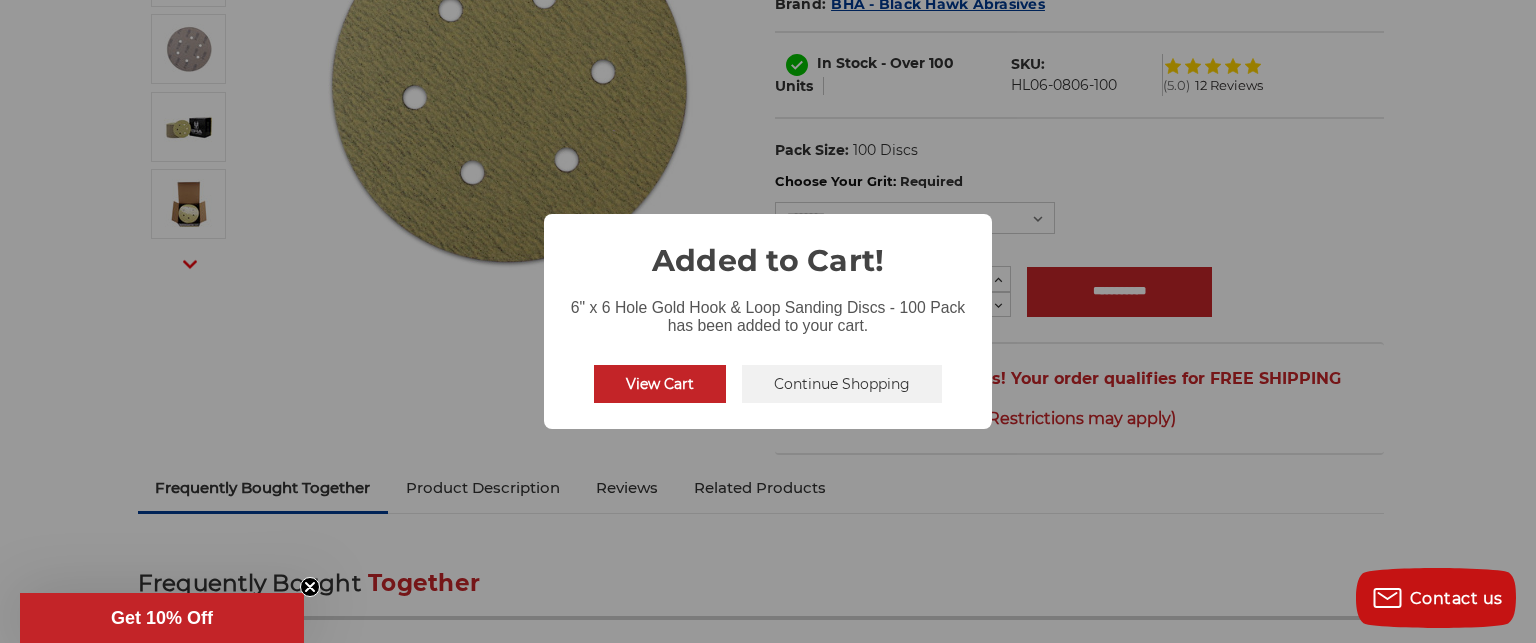 click on "Continue Shopping" at bounding box center (842, 384) 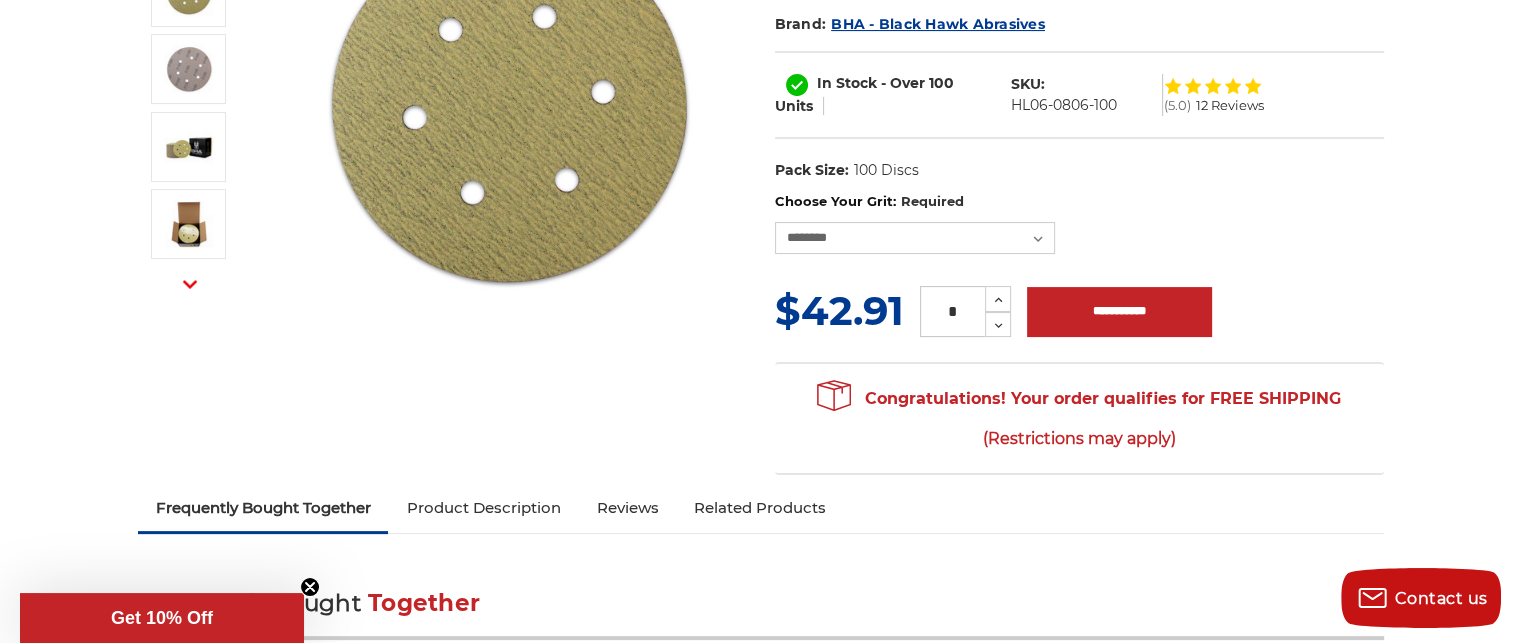 scroll, scrollTop: 0, scrollLeft: 0, axis: both 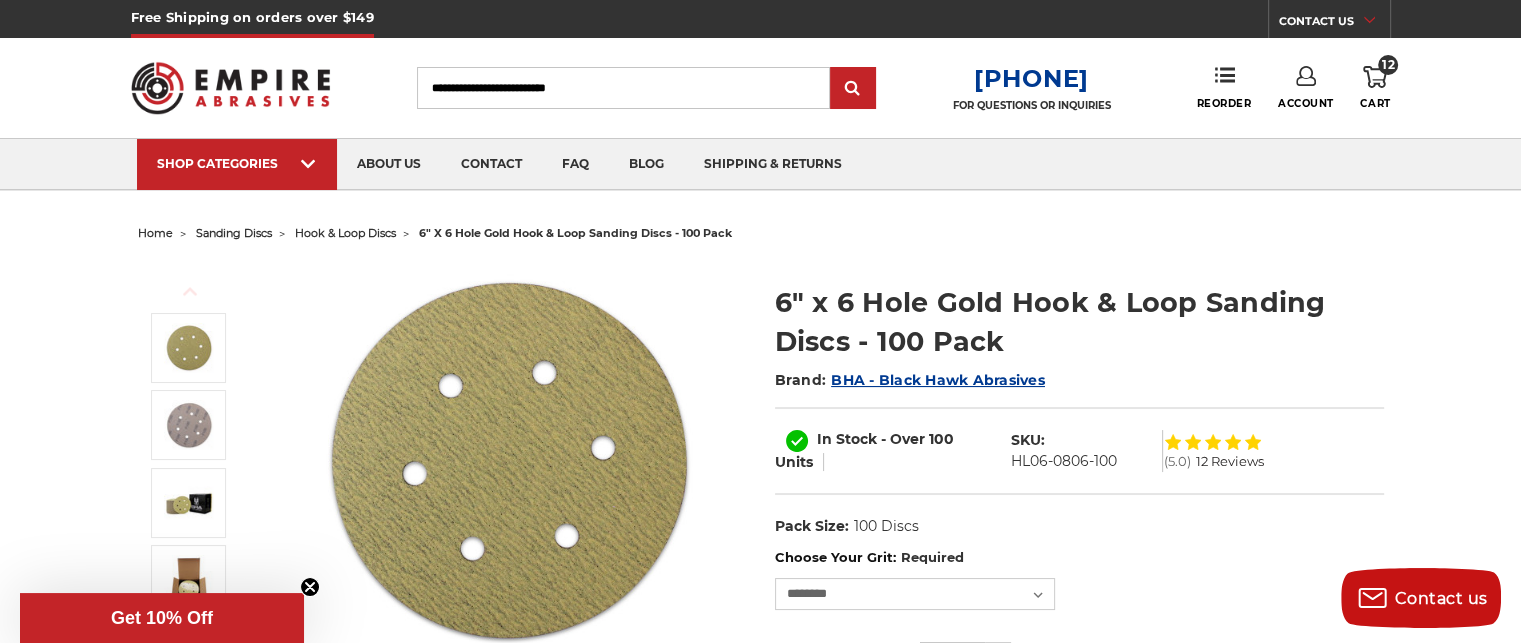 click 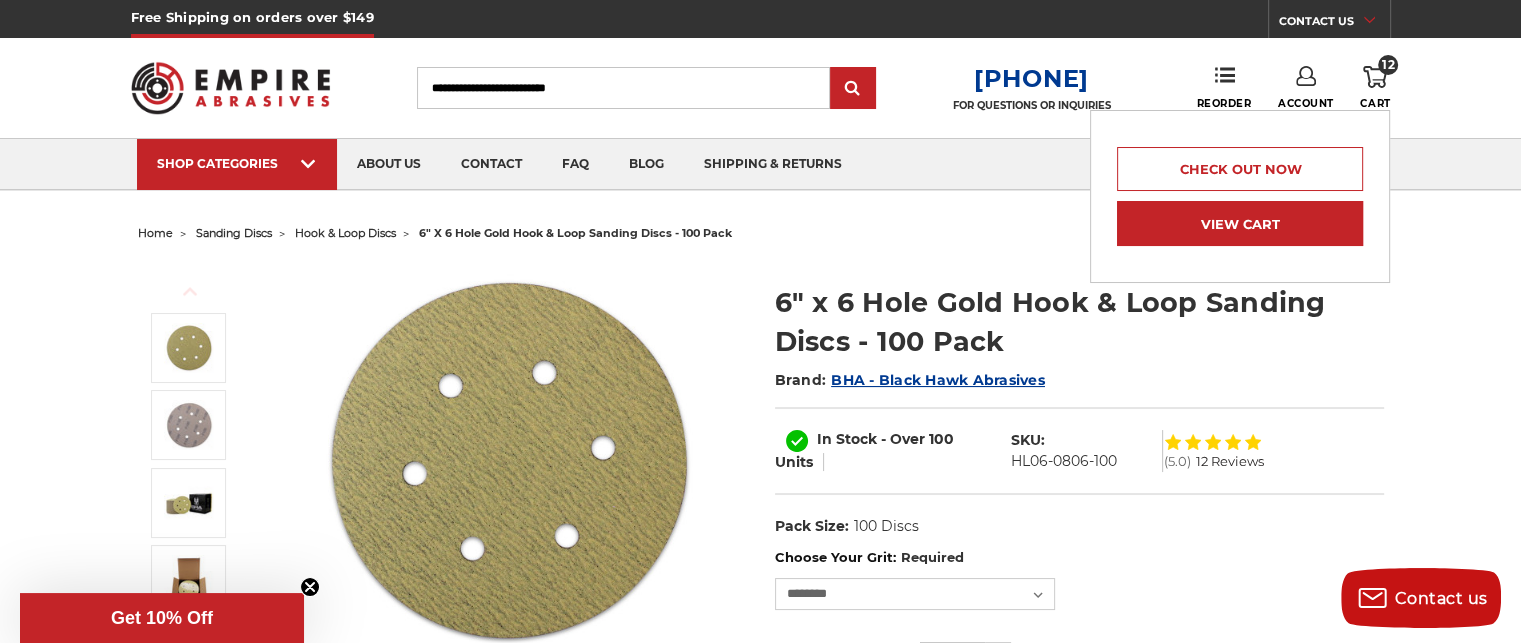 click on "View Cart" at bounding box center (1240, 223) 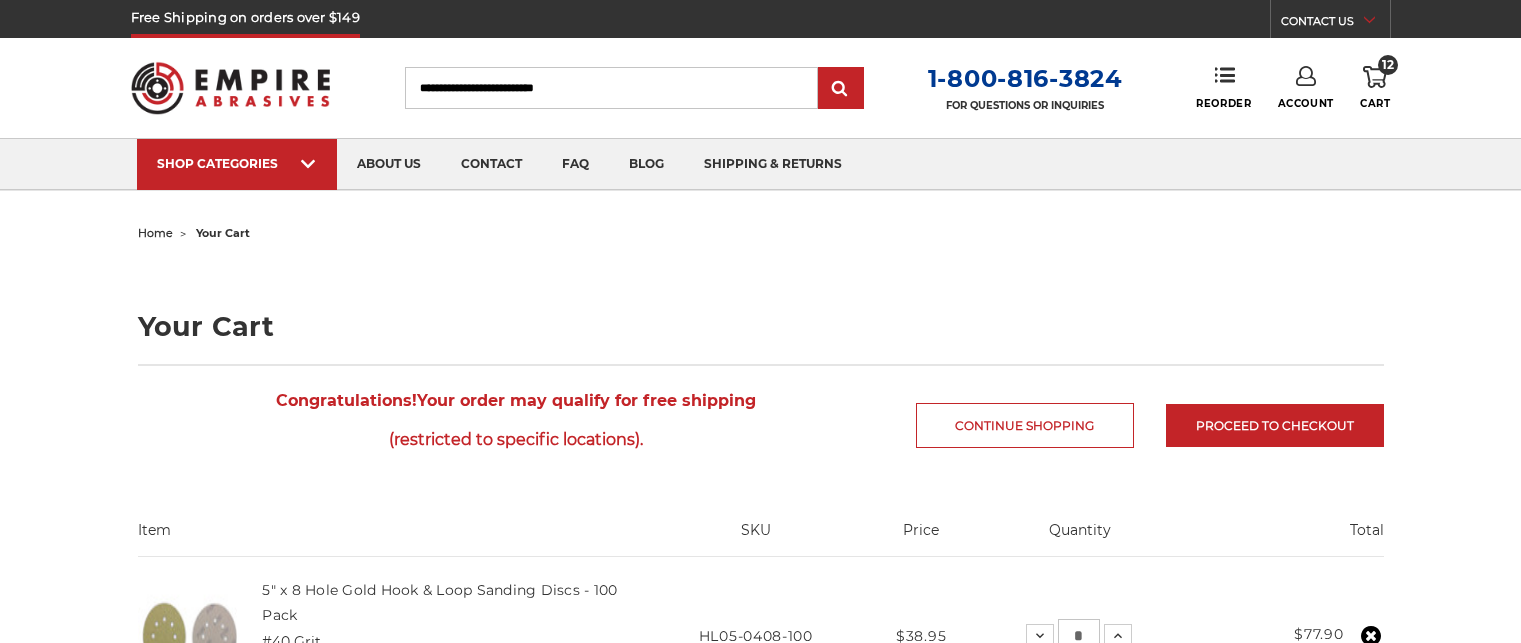 scroll, scrollTop: 0, scrollLeft: 0, axis: both 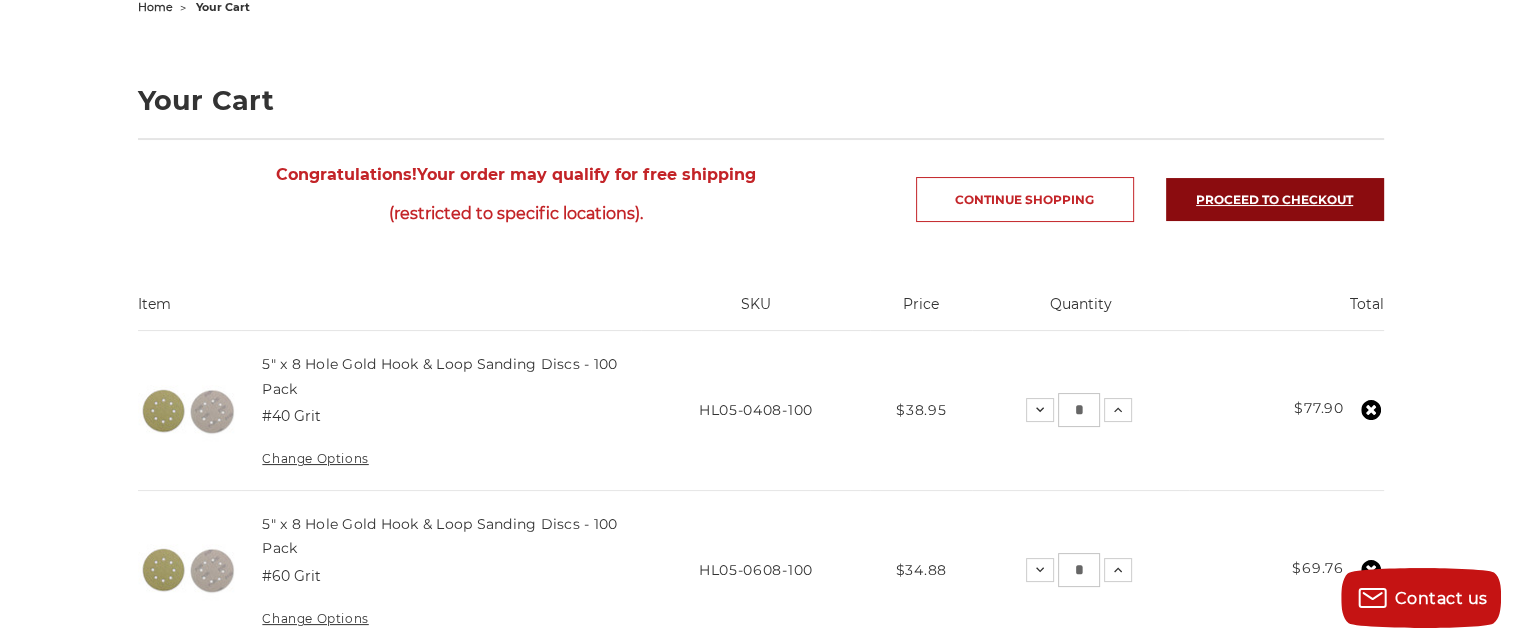 click on "Proceed to checkout" at bounding box center [1275, 199] 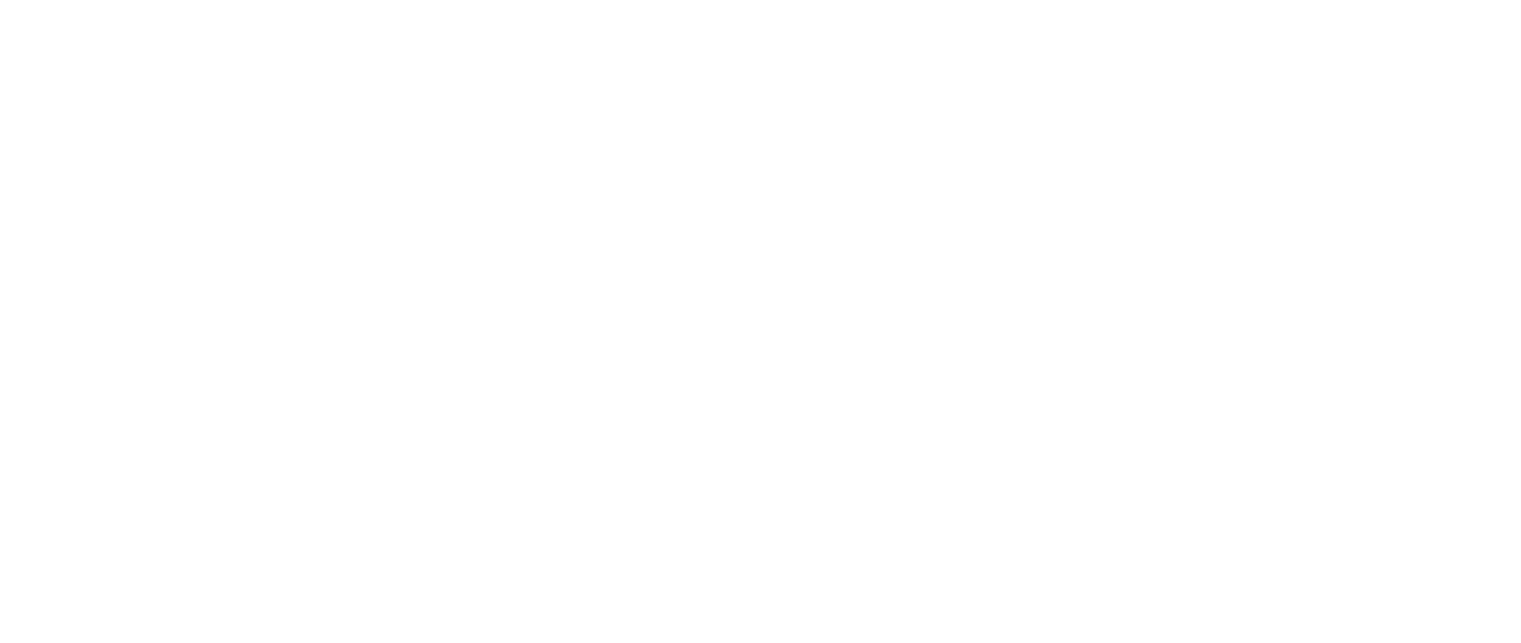 scroll, scrollTop: 0, scrollLeft: 0, axis: both 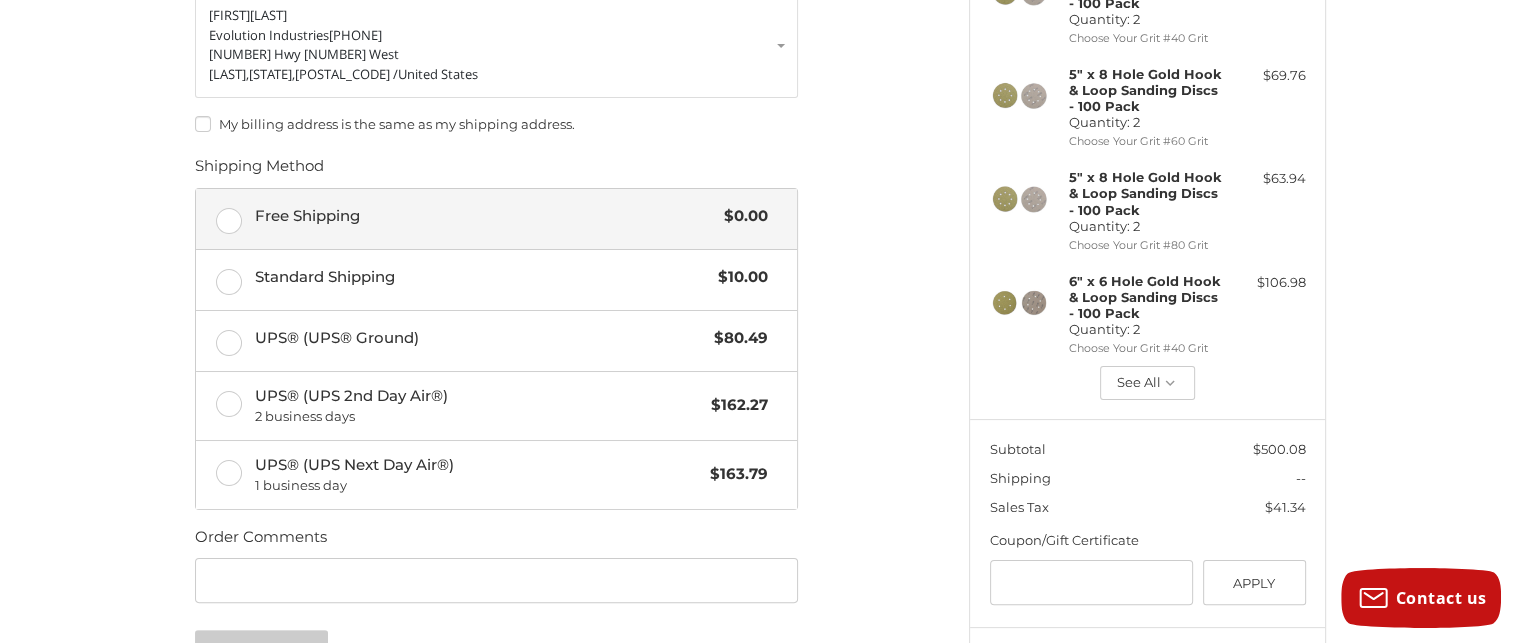 click on "Free Shipping $0.00" at bounding box center (496, 219) 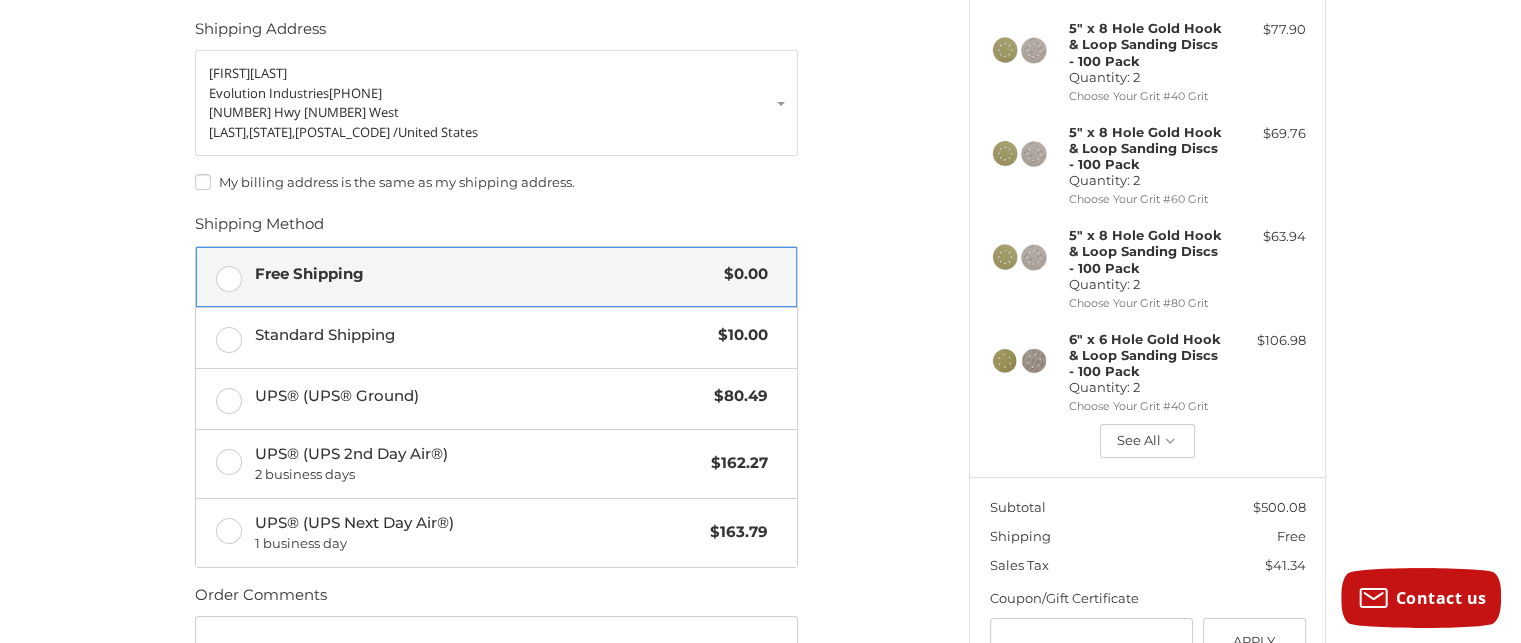 scroll, scrollTop: 292, scrollLeft: 0, axis: vertical 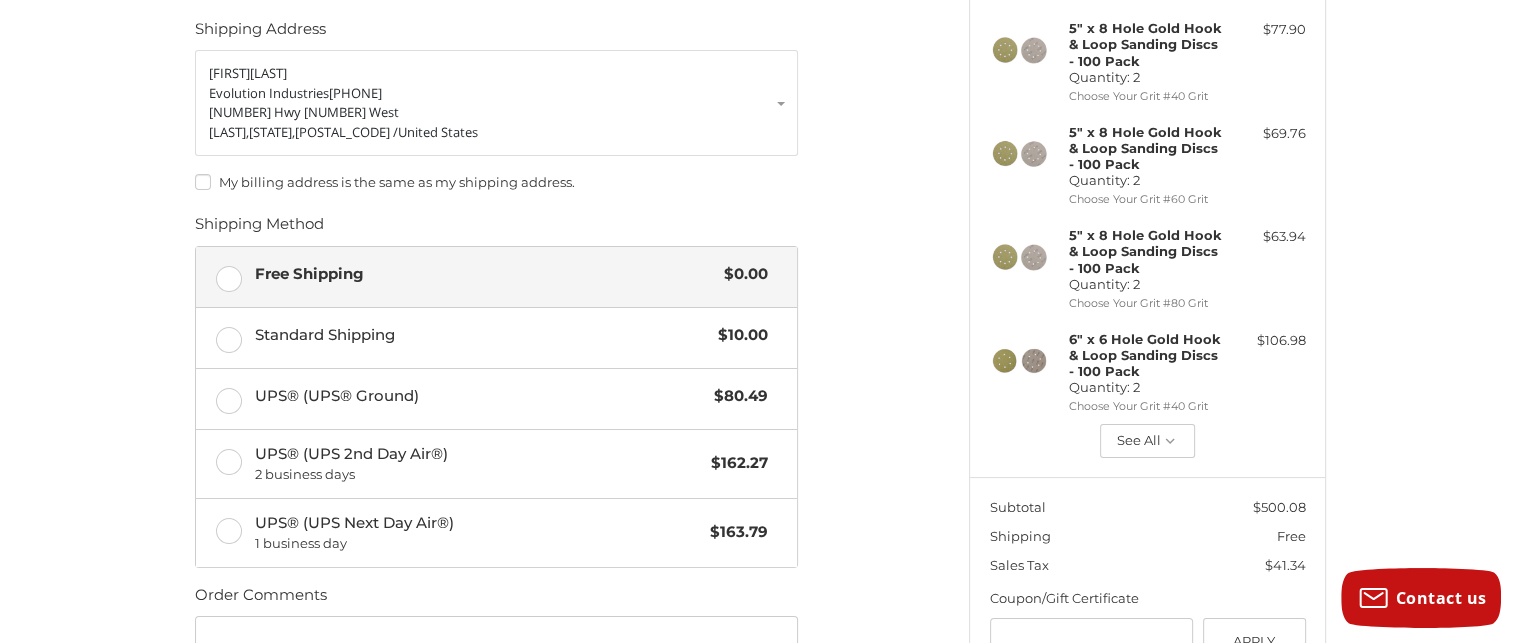 click on "My billing address is the same as my shipping address." at bounding box center (496, 182) 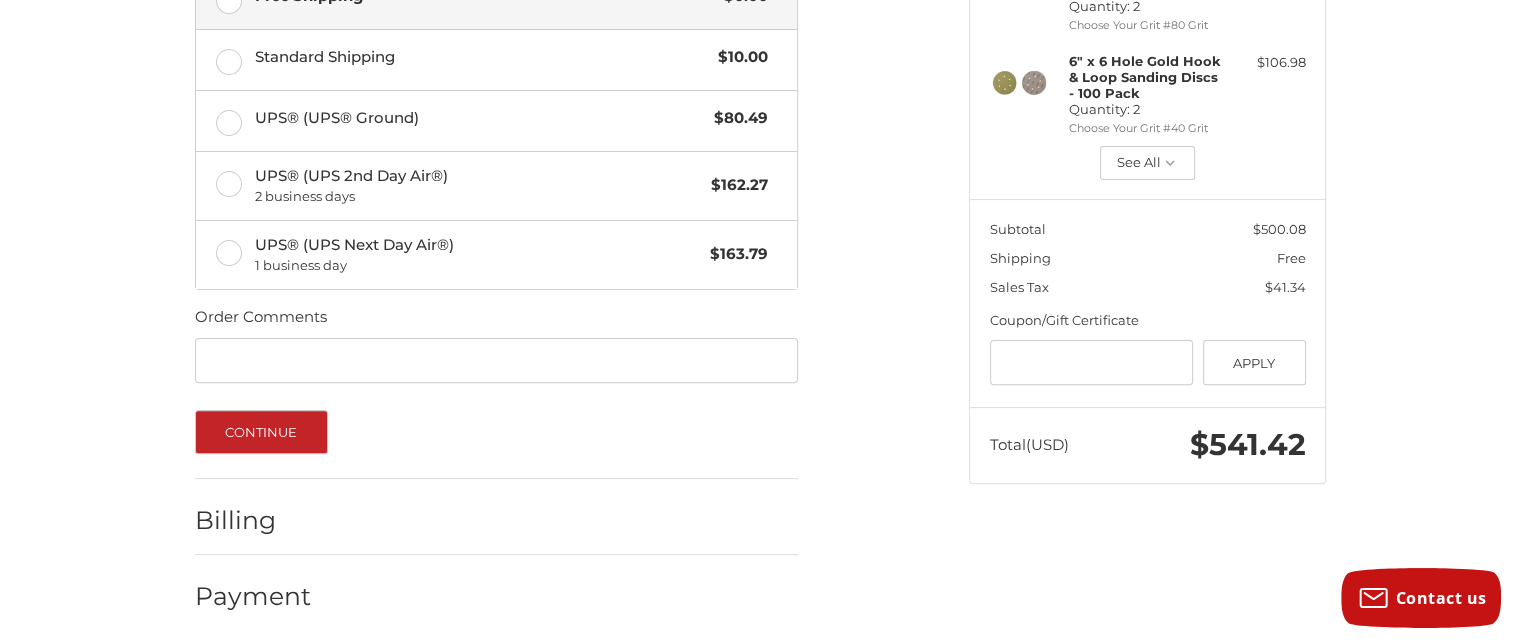 scroll, scrollTop: 574, scrollLeft: 0, axis: vertical 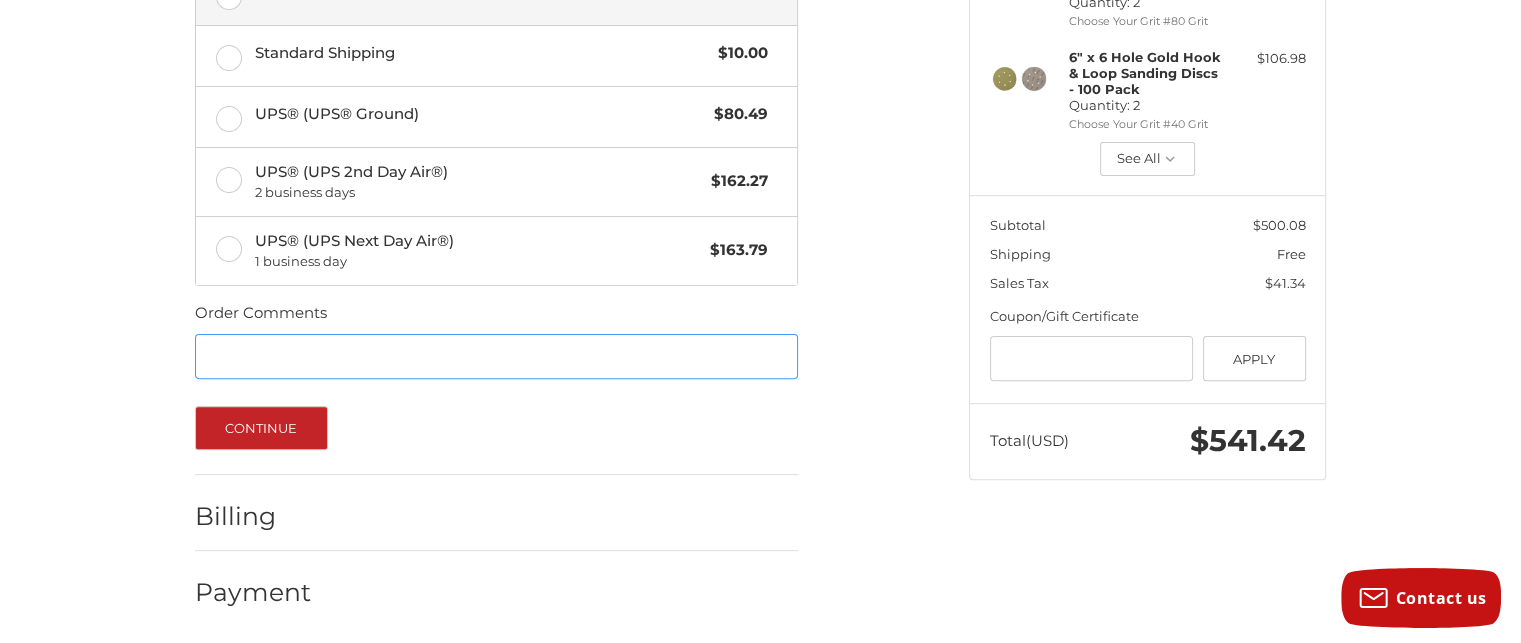 click on "Order Comments" at bounding box center (496, 356) 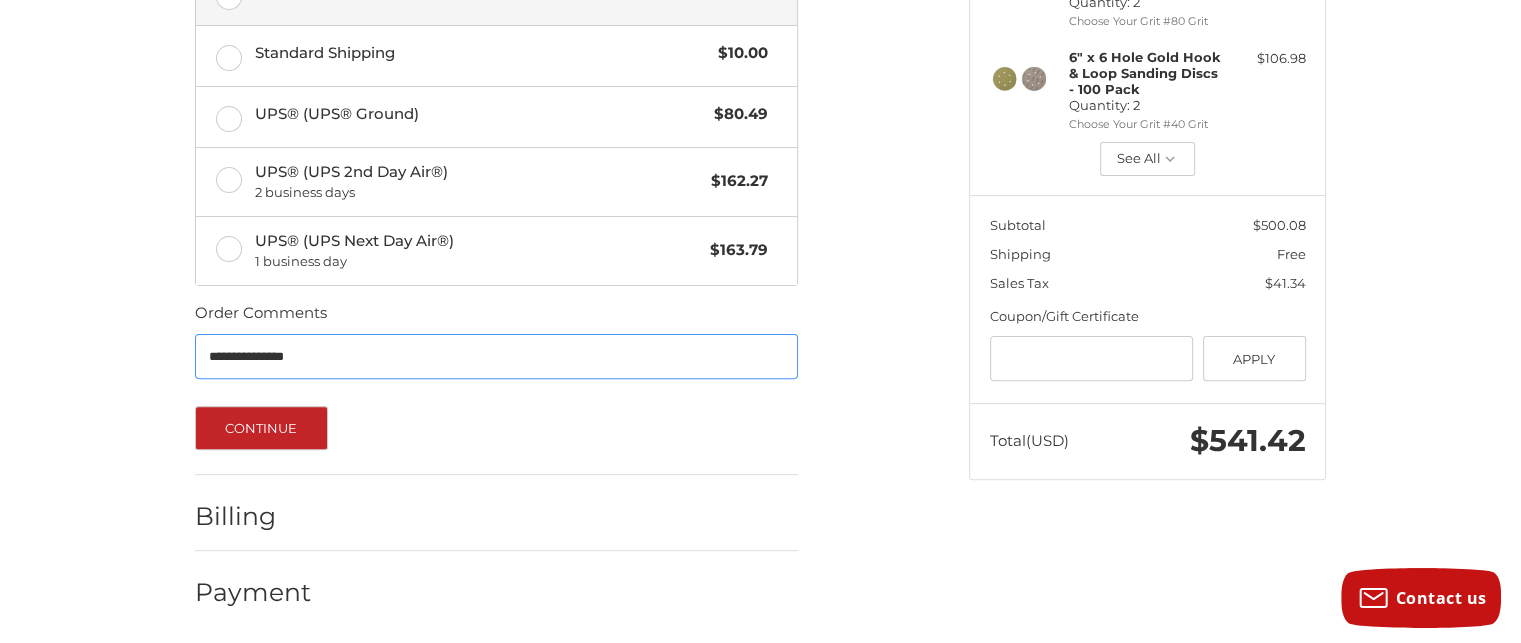 type on "**********" 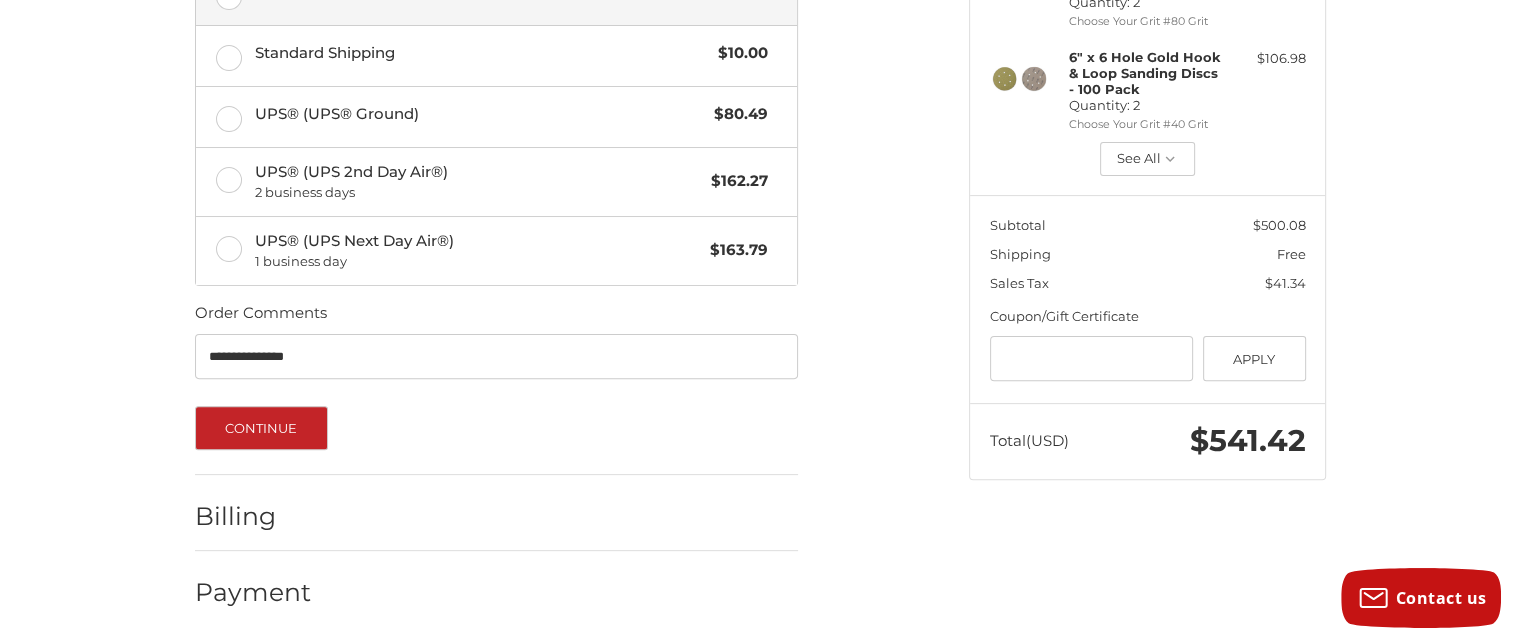 click on "**********" at bounding box center (496, 108) 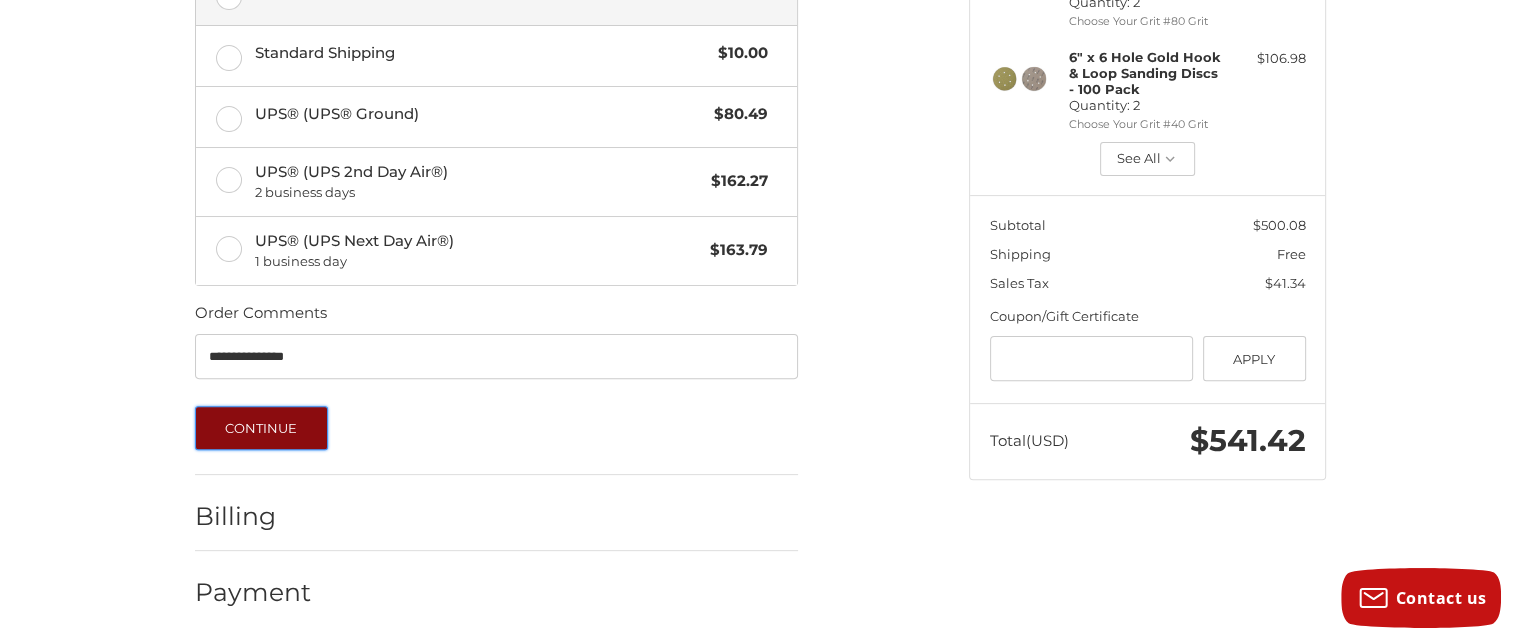 click on "Continue" at bounding box center (261, 428) 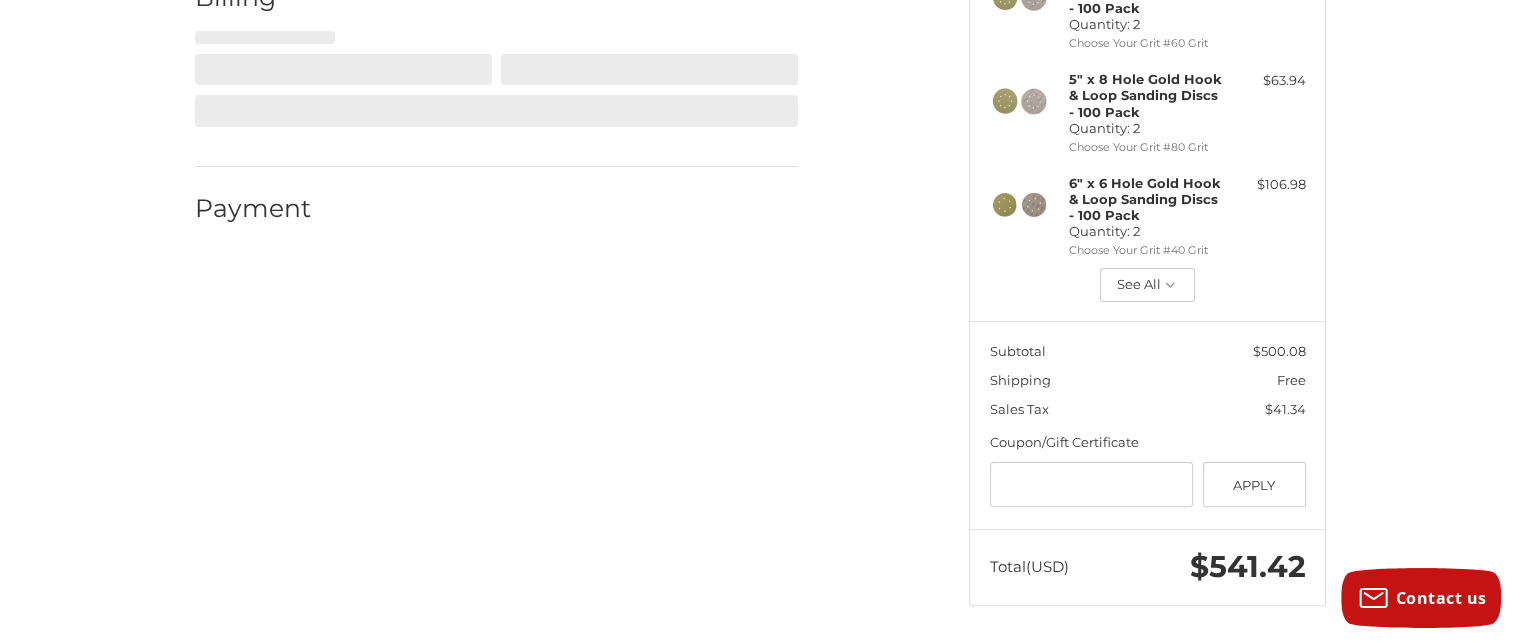 select on "**" 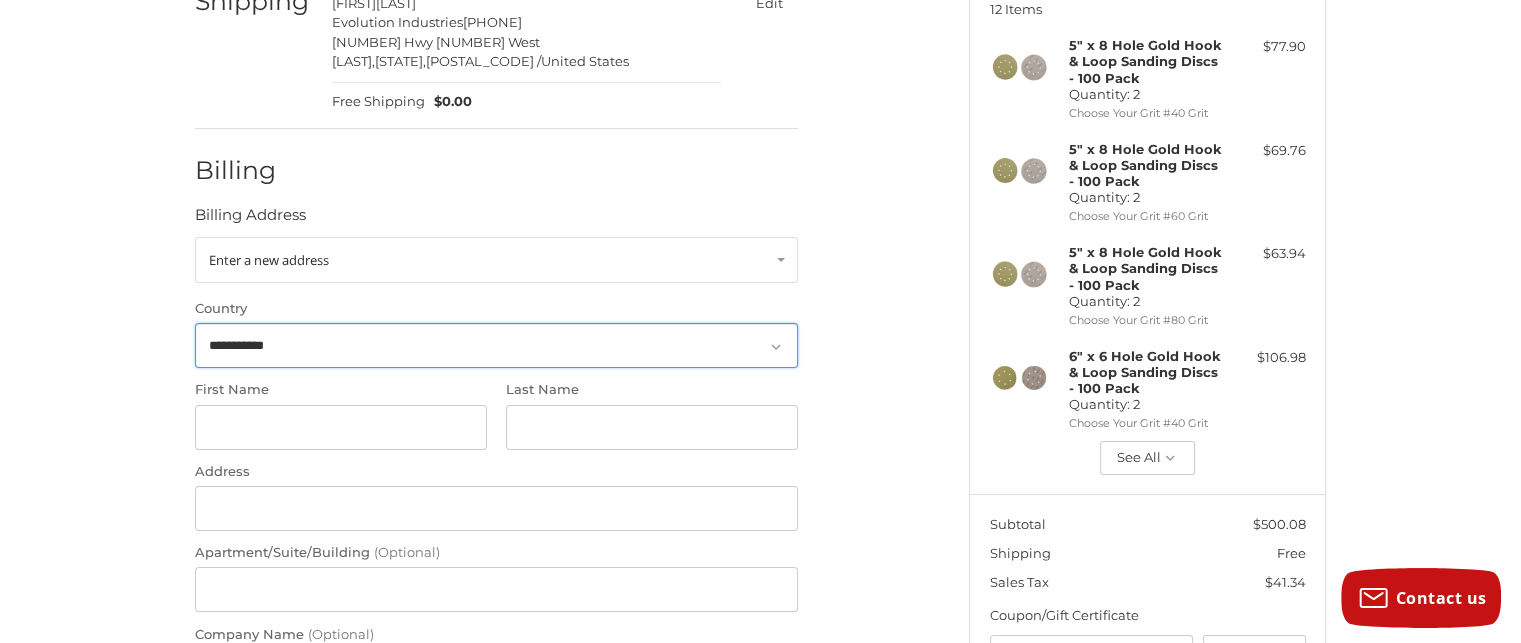 scroll, scrollTop: 274, scrollLeft: 0, axis: vertical 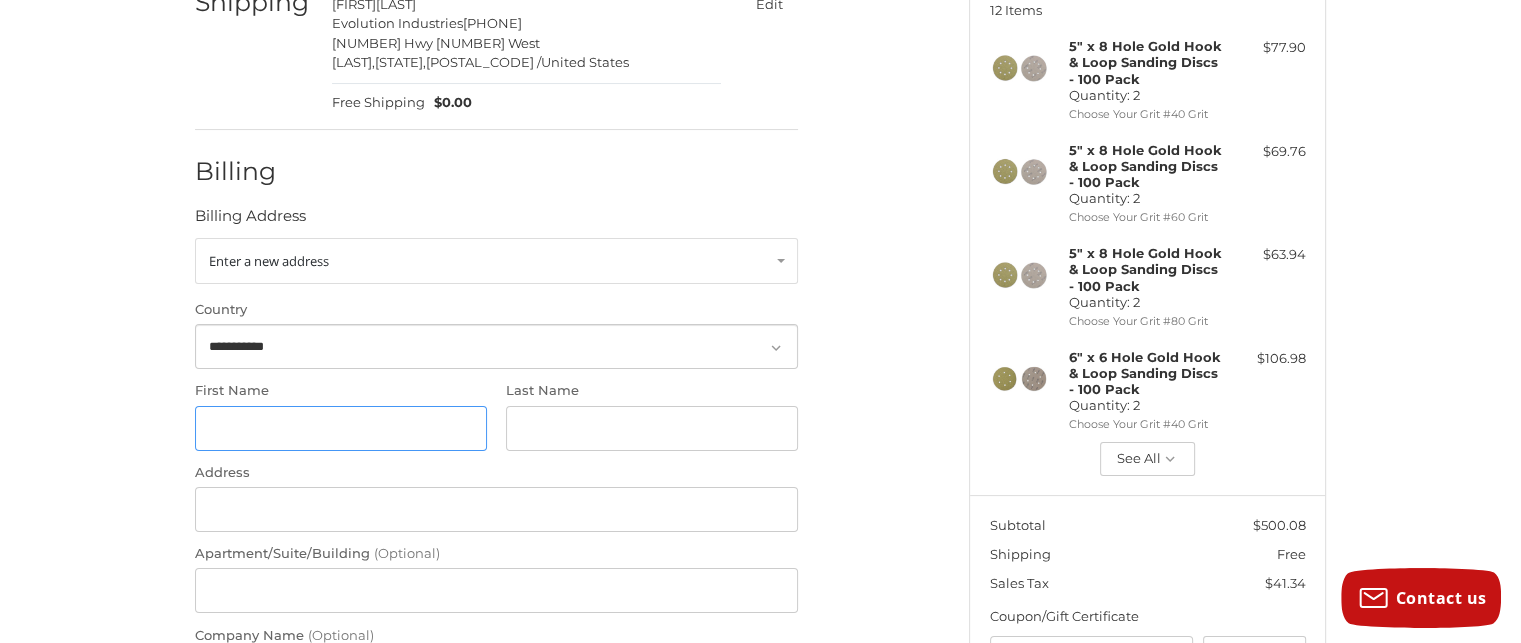 click on "First Name" at bounding box center [341, 428] 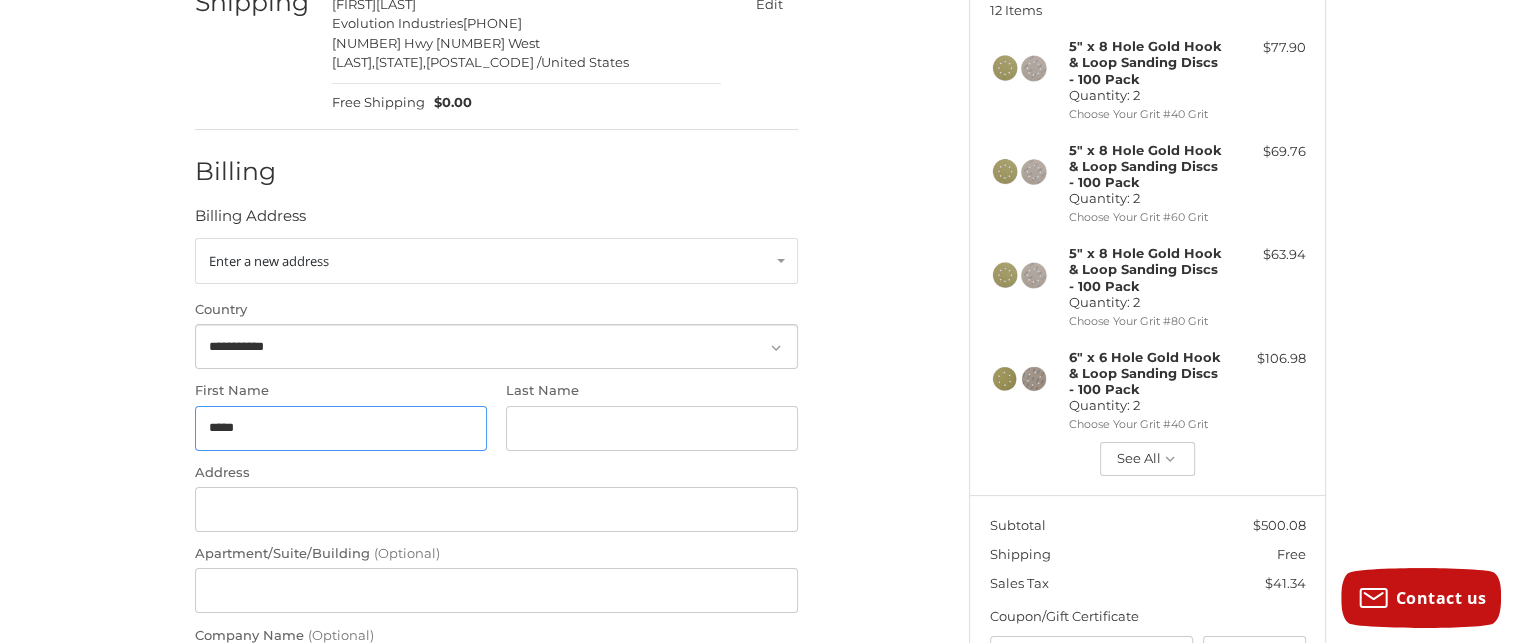 click on "*****" at bounding box center (341, 428) 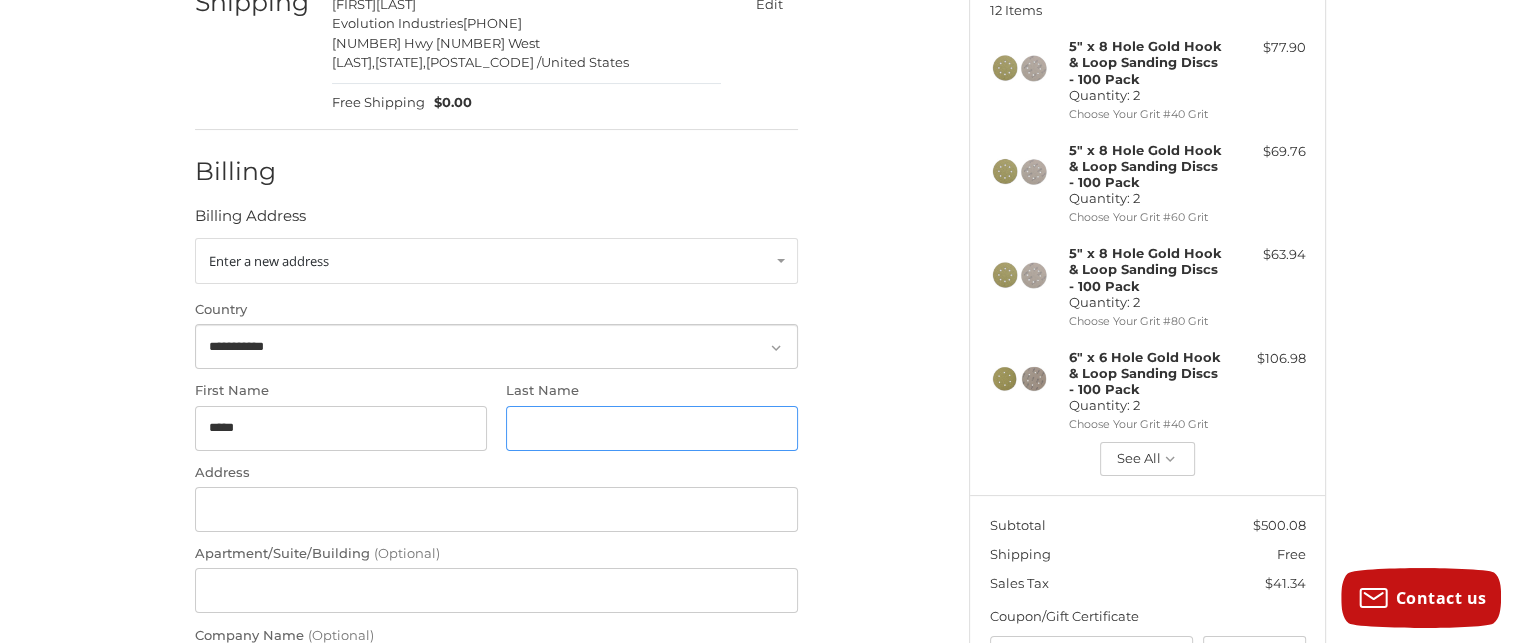 click on "Last Name" at bounding box center [652, 428] 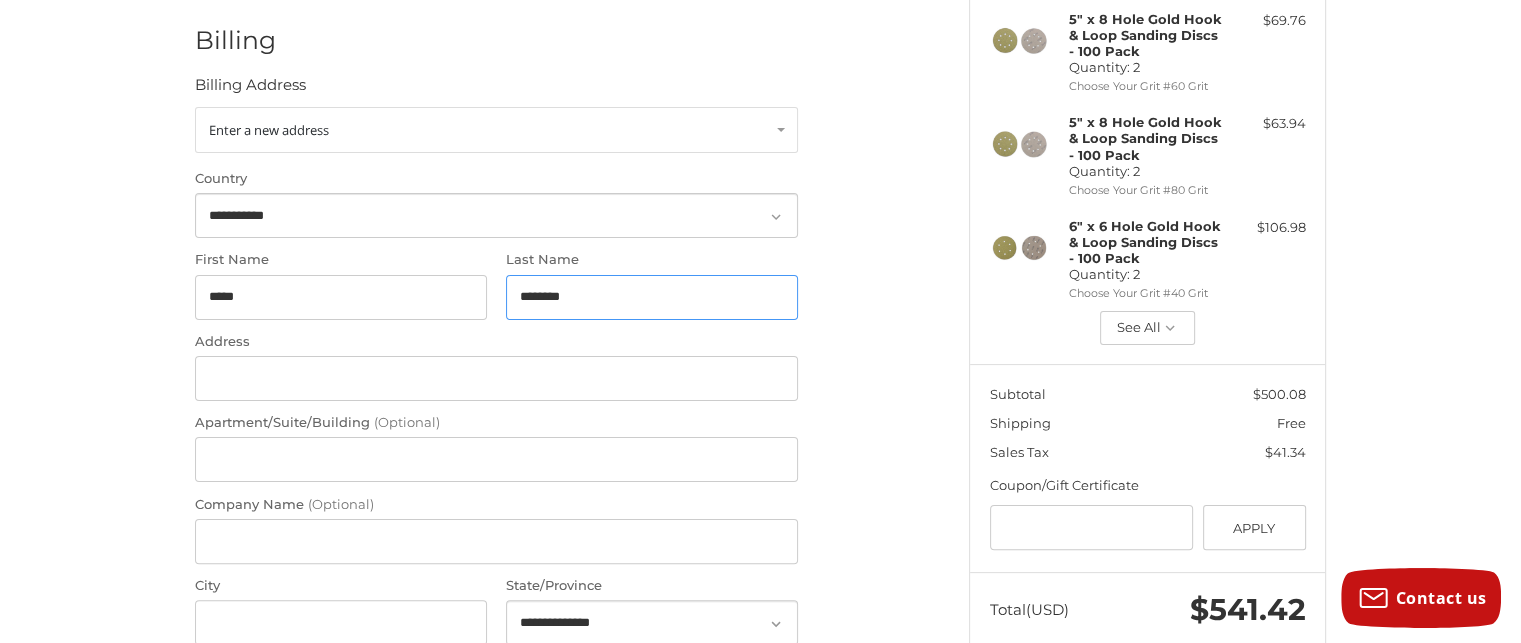 scroll, scrollTop: 427, scrollLeft: 0, axis: vertical 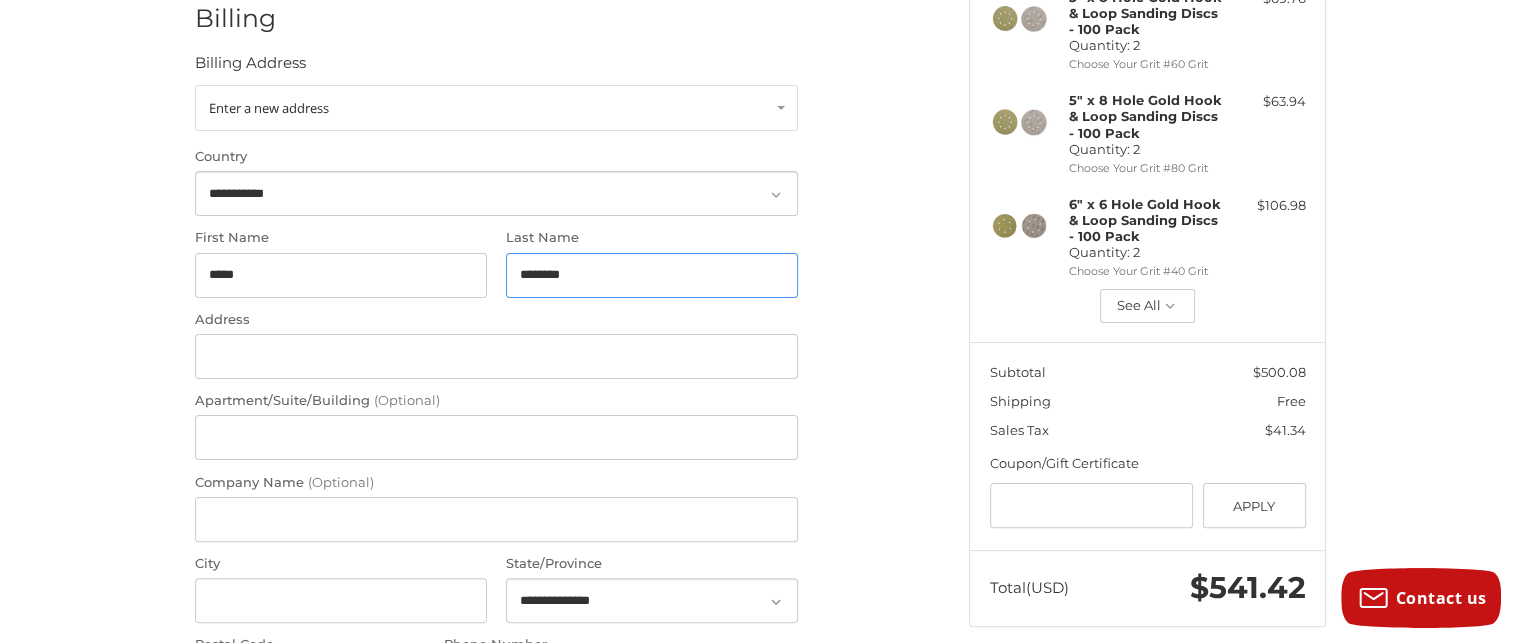 type on "********" 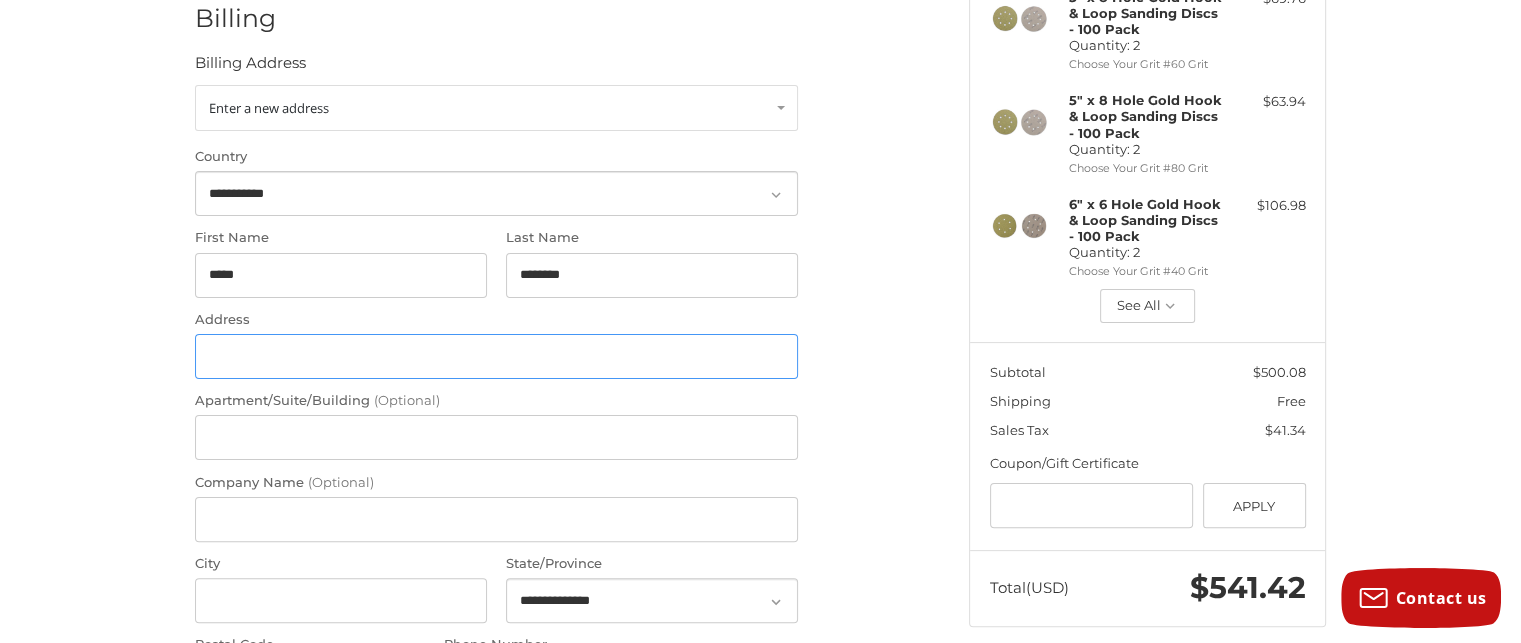 click on "Address" at bounding box center [496, 356] 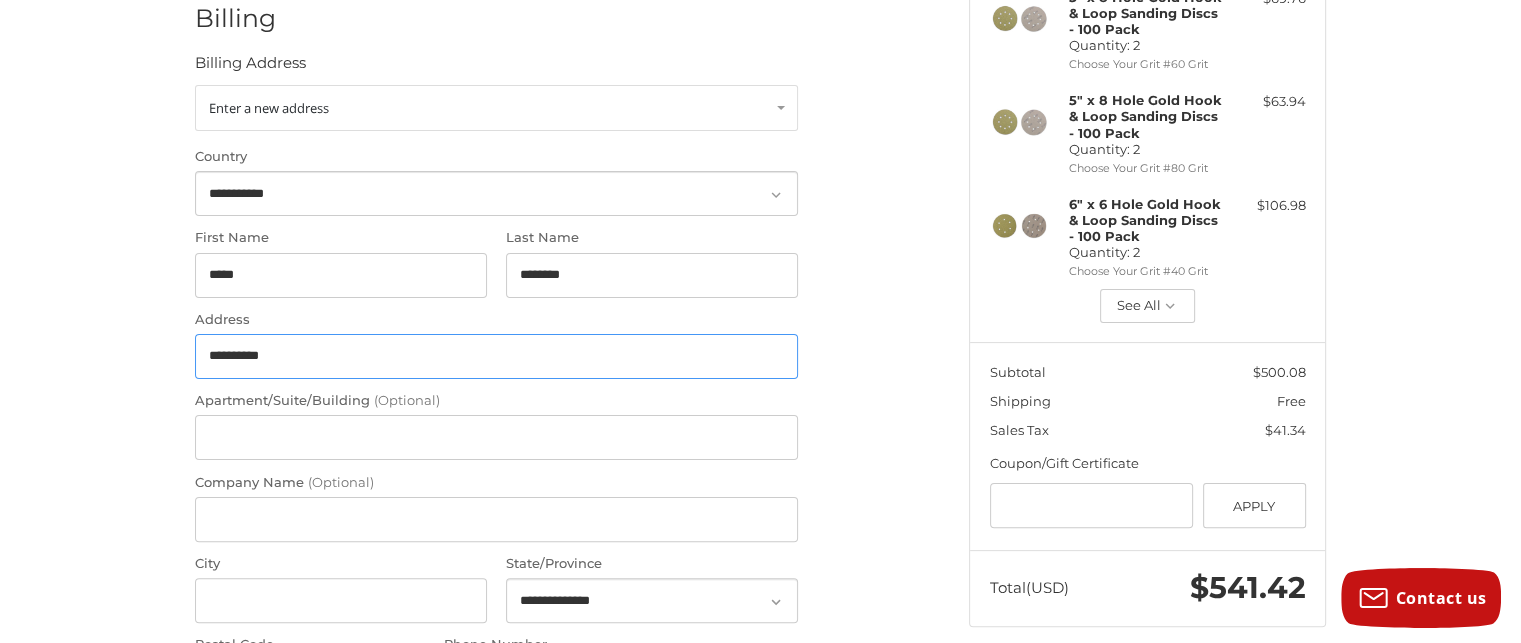 type on "**********" 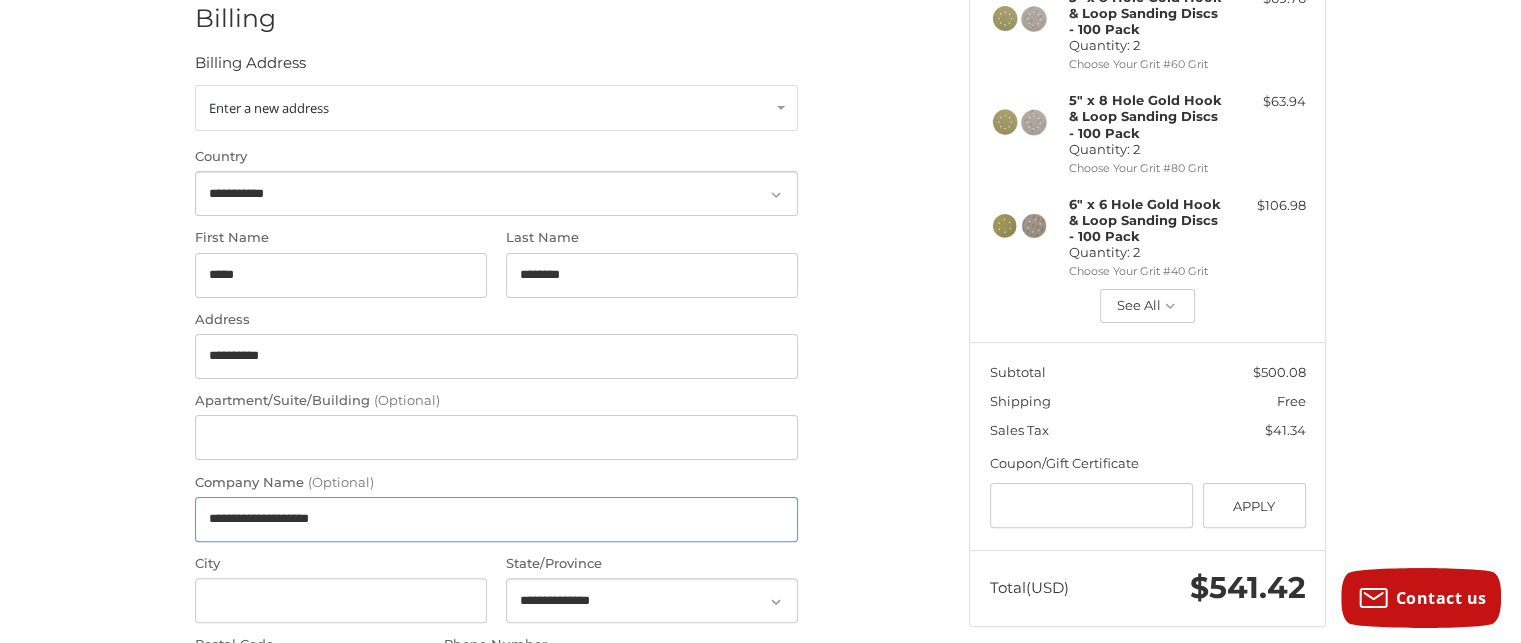 type on "**********" 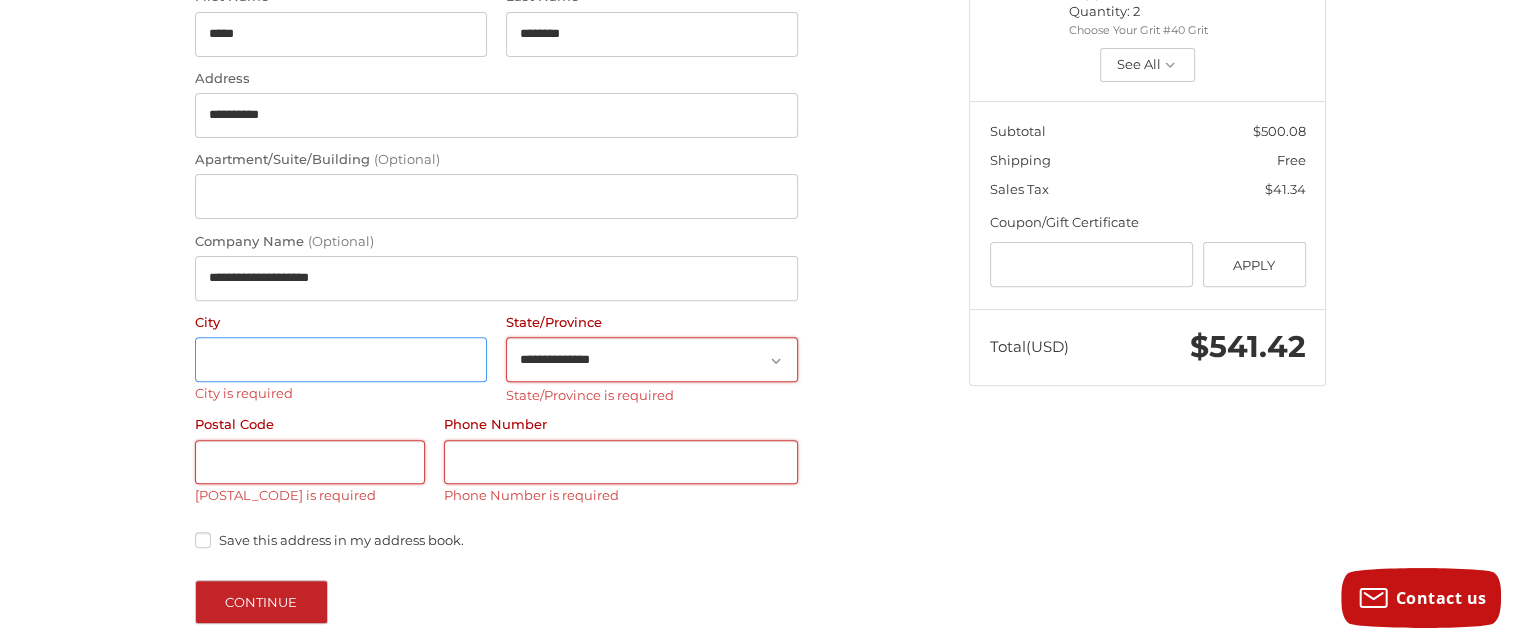 scroll, scrollTop: 702, scrollLeft: 0, axis: vertical 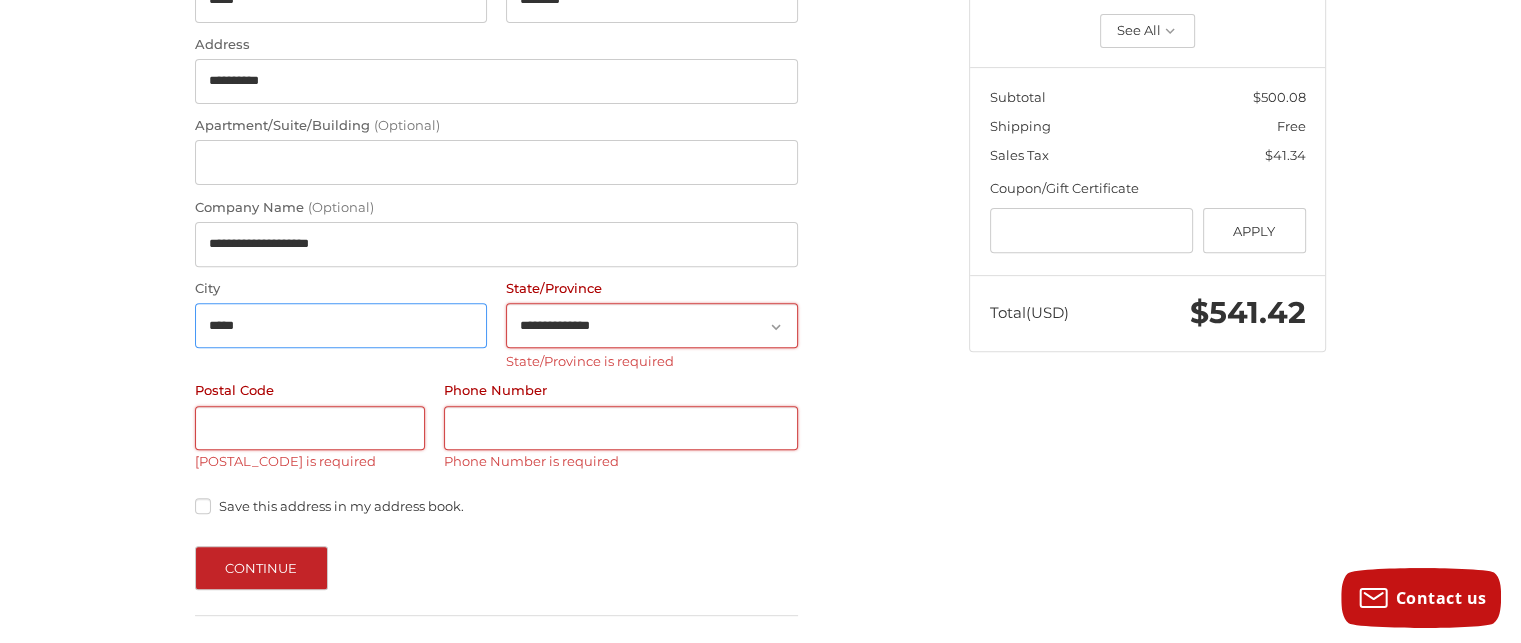 type on "*****" 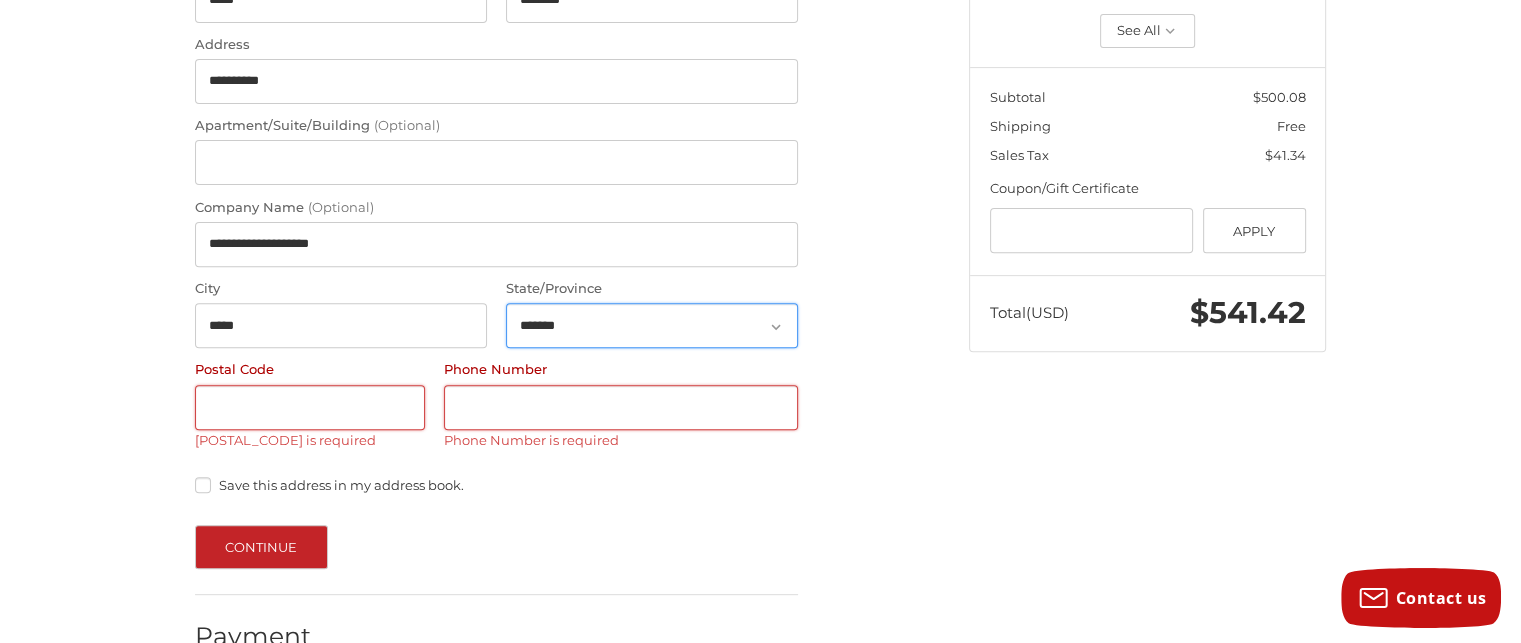 click on "**********" at bounding box center [652, 325] 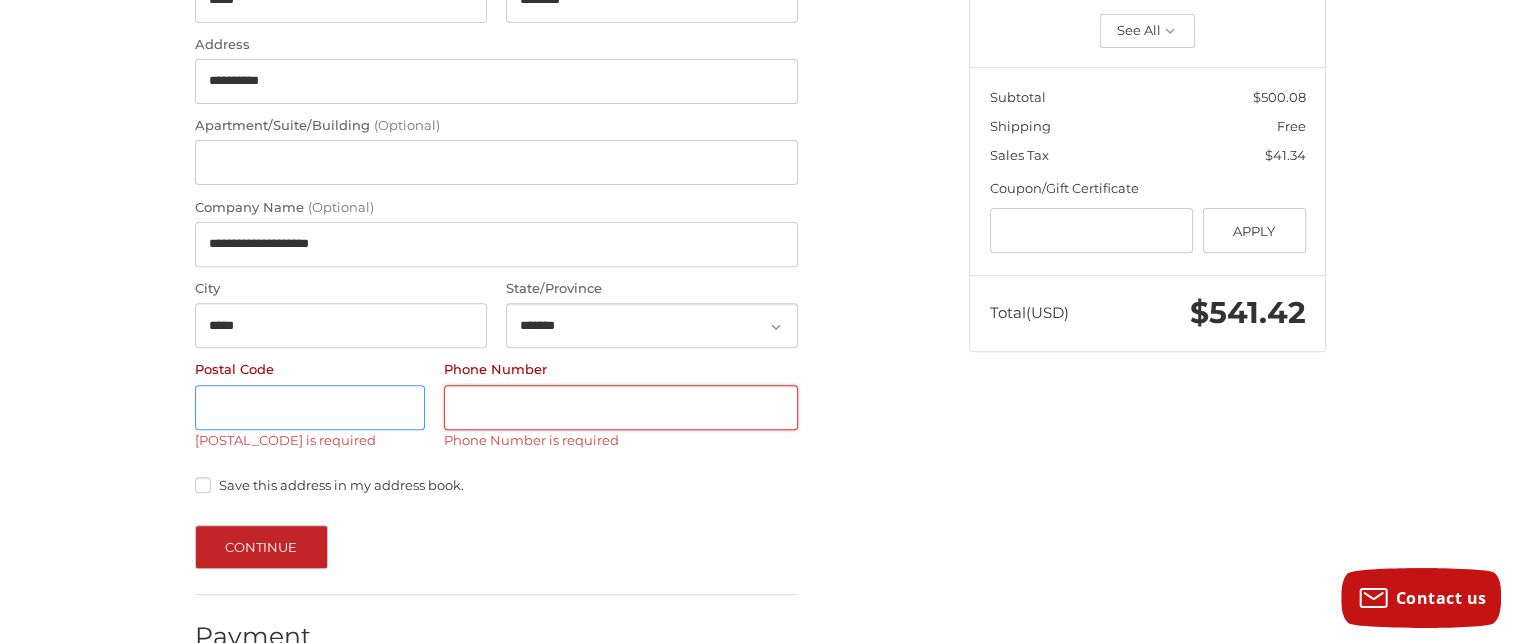 click on "Postal Code" at bounding box center (310, 407) 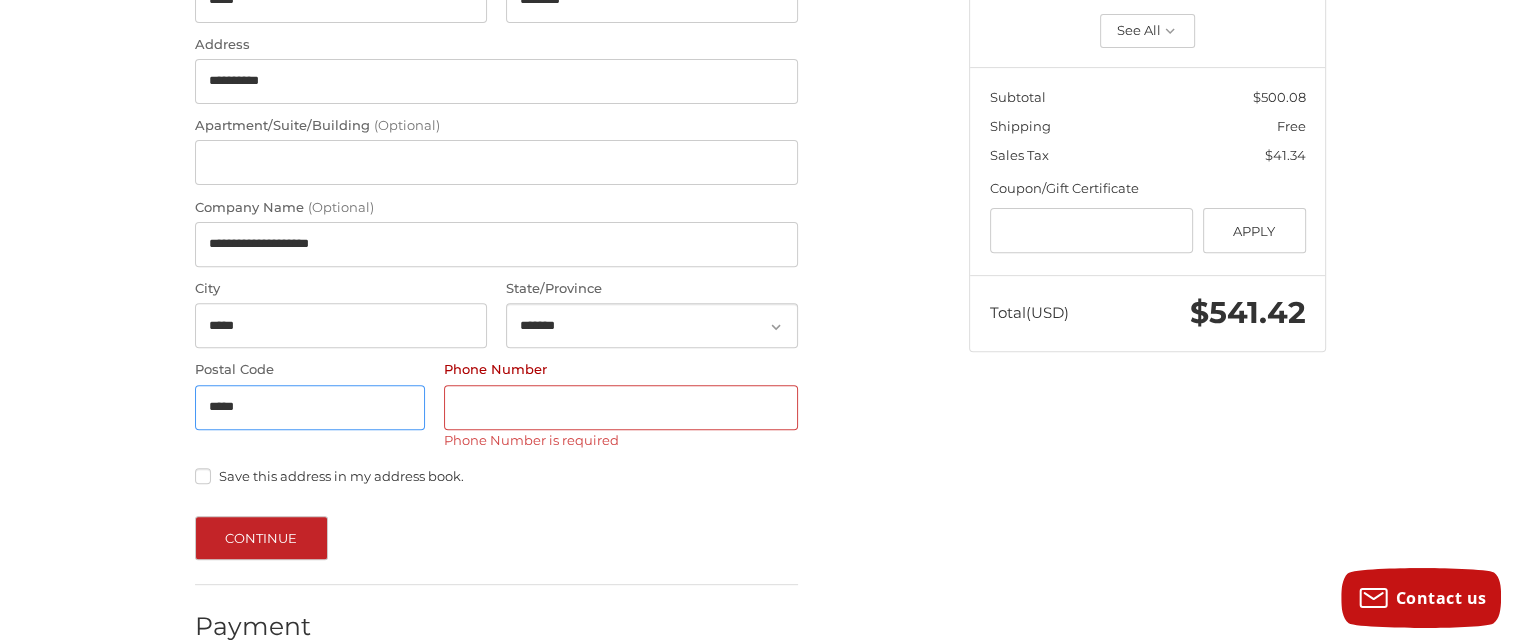 type on "*****" 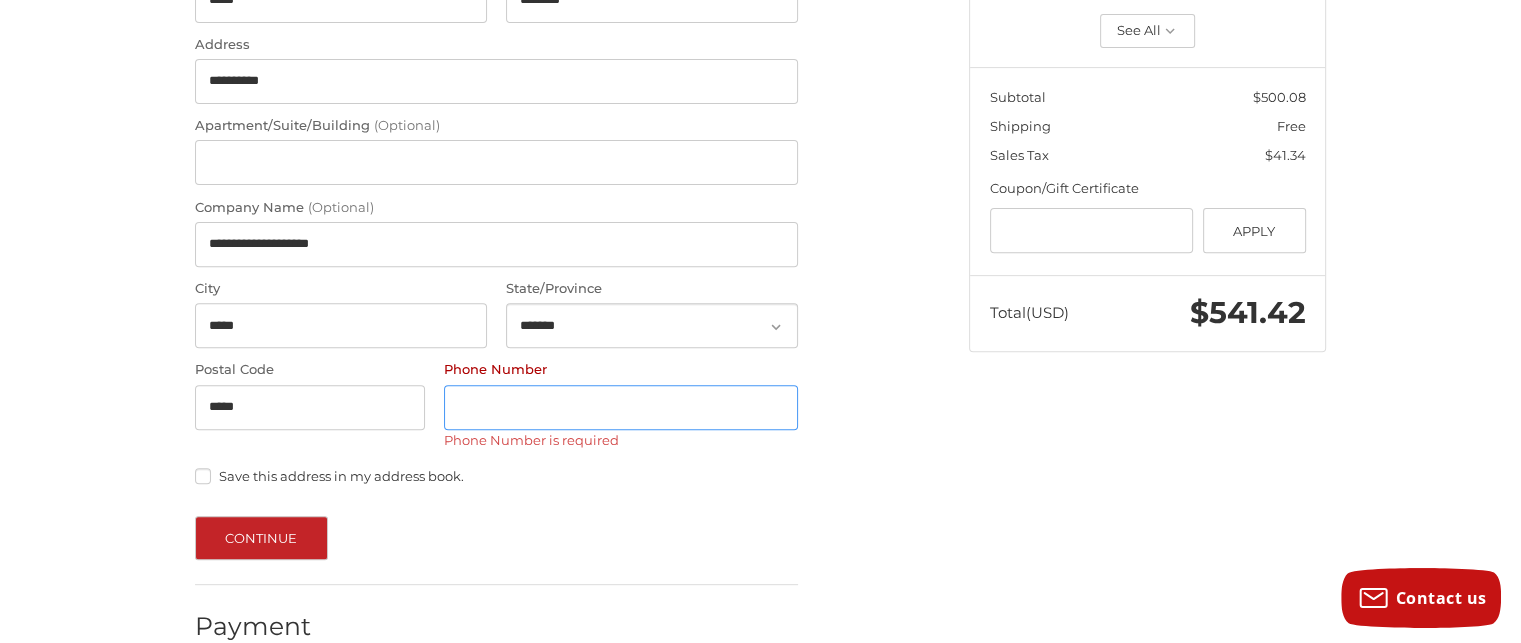 click on "Phone Number" at bounding box center (621, 407) 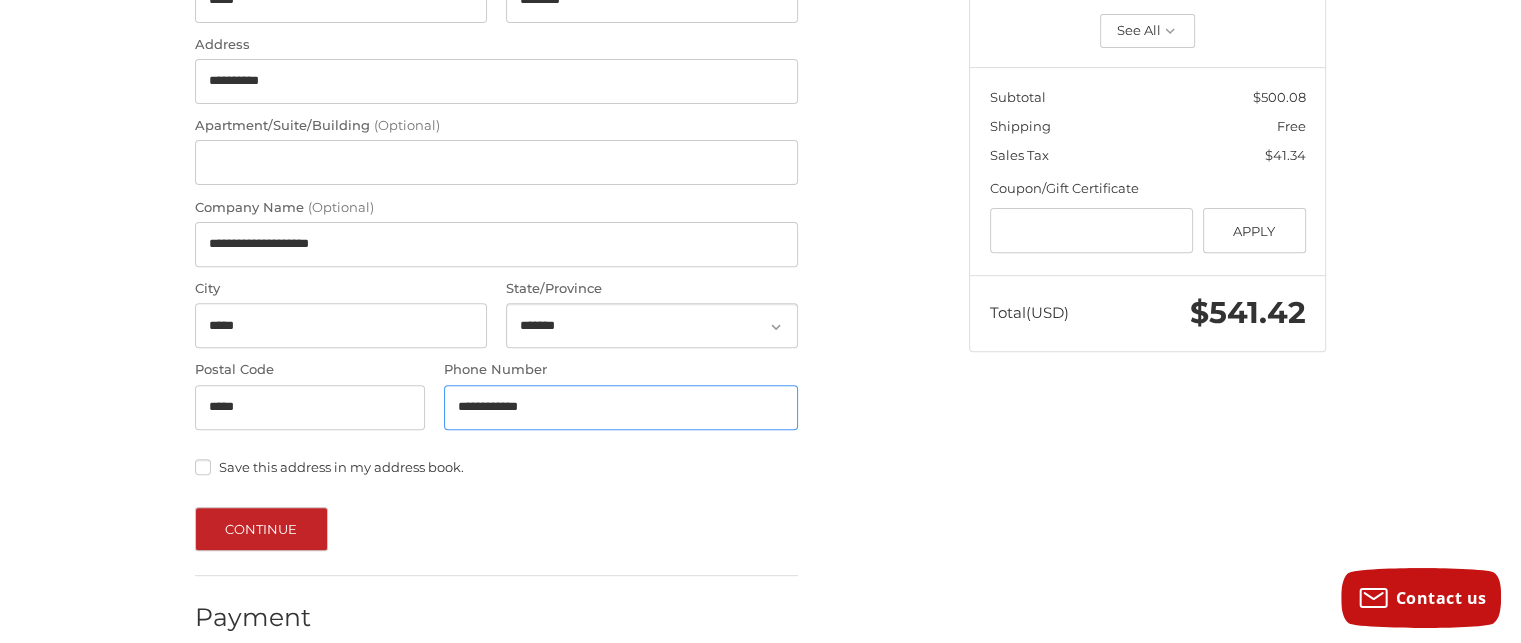 scroll, scrollTop: 728, scrollLeft: 0, axis: vertical 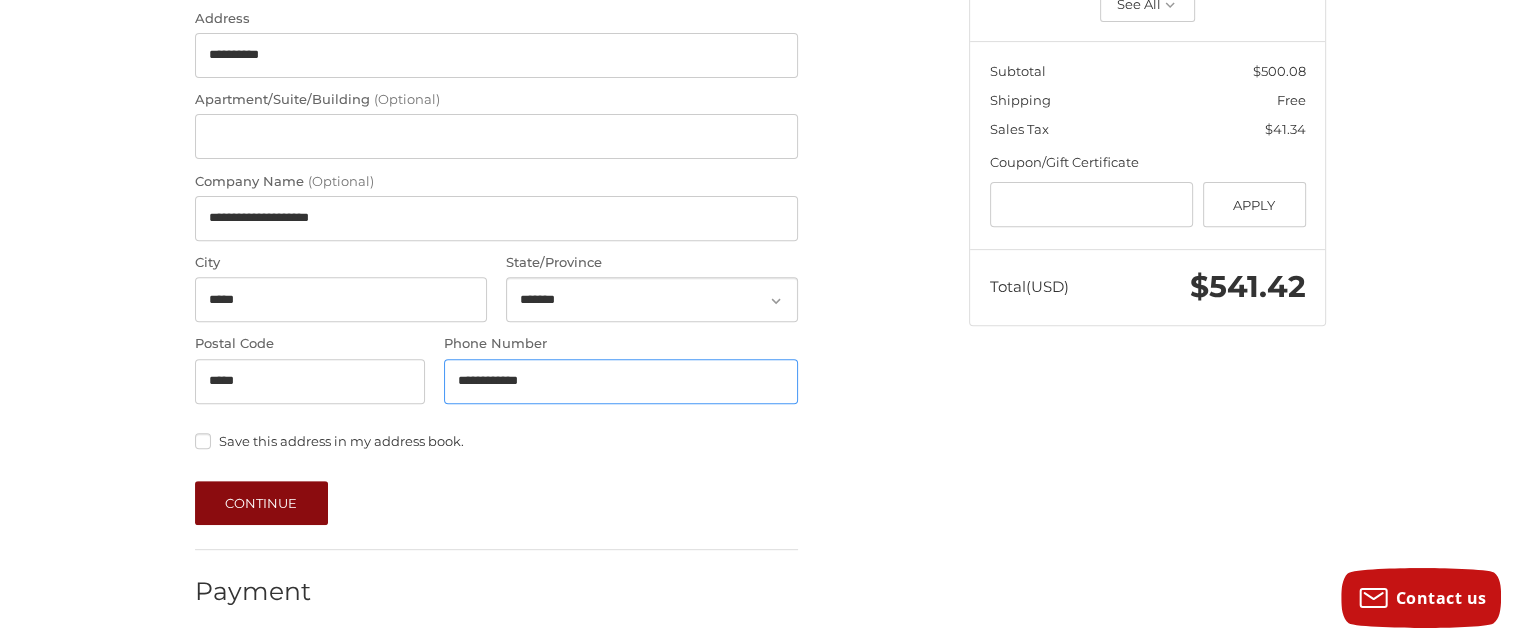 type on "**********" 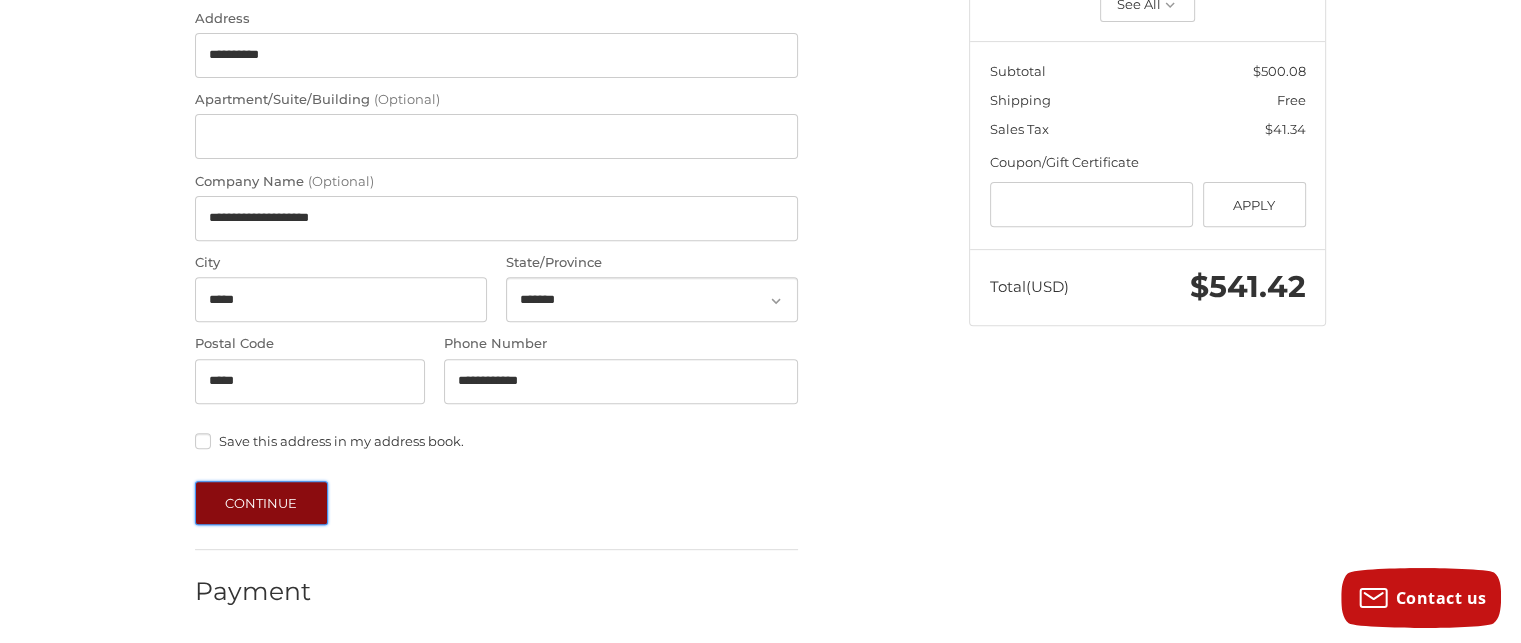 click on "Continue" at bounding box center (261, 503) 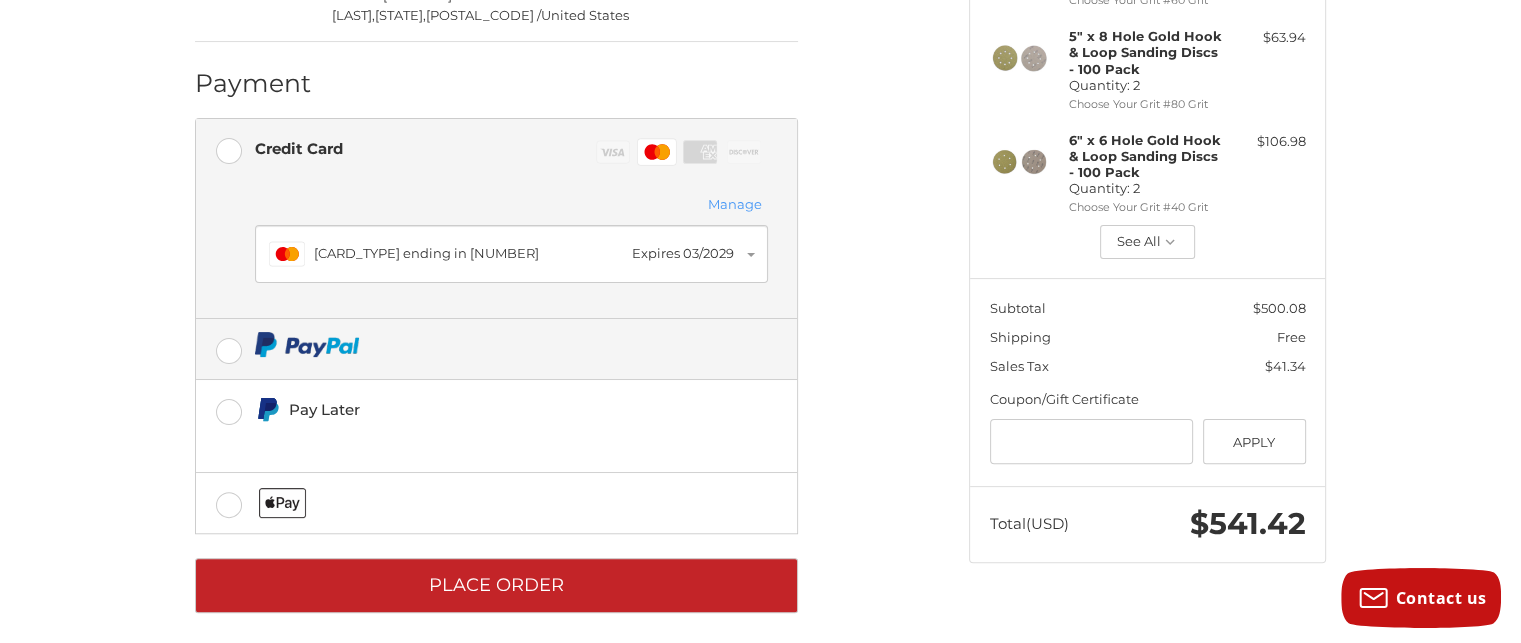 scroll, scrollTop: 501, scrollLeft: 0, axis: vertical 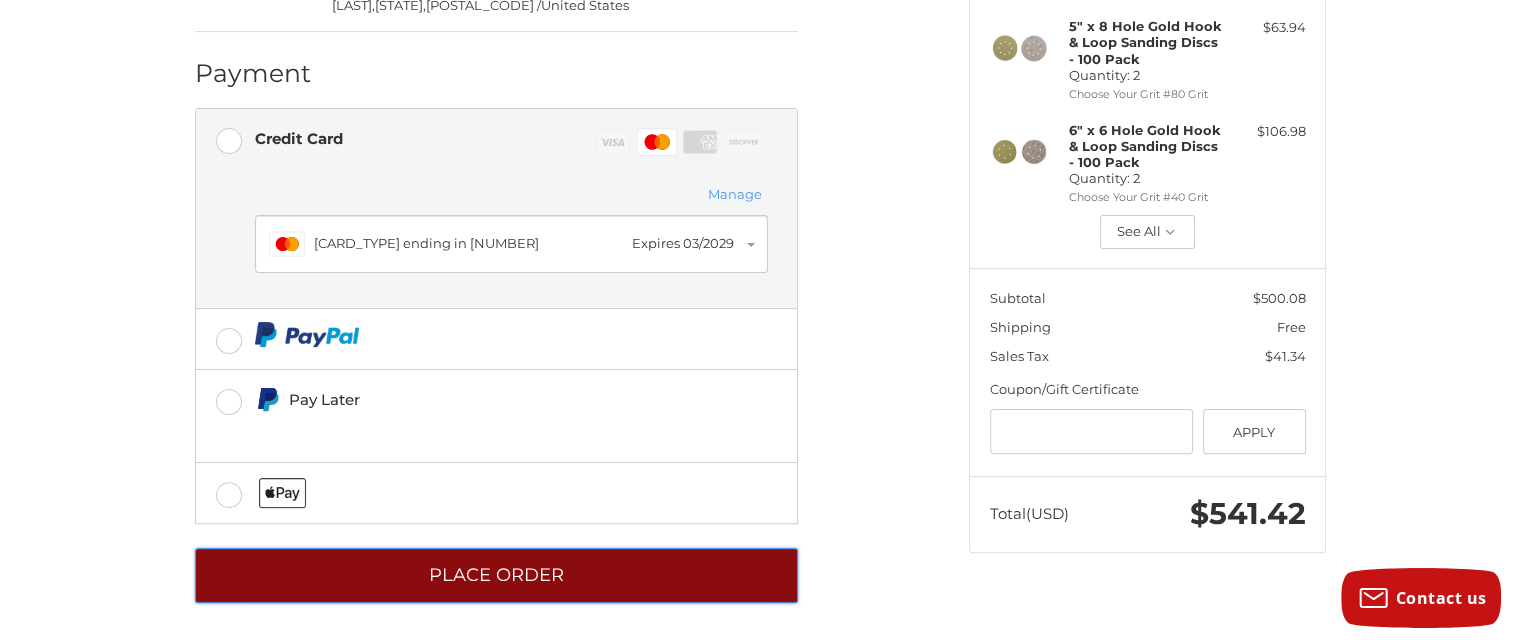 click on "Place Order" at bounding box center [496, 575] 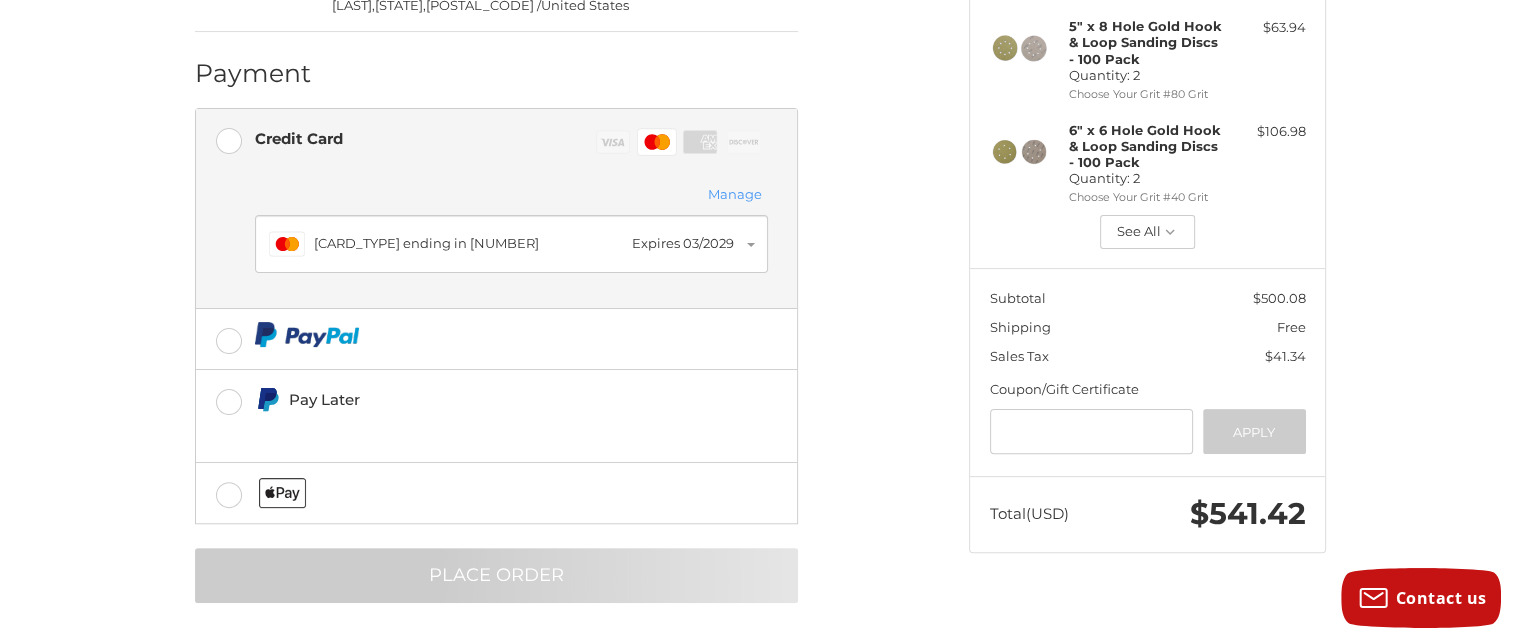 scroll, scrollTop: 71, scrollLeft: 0, axis: vertical 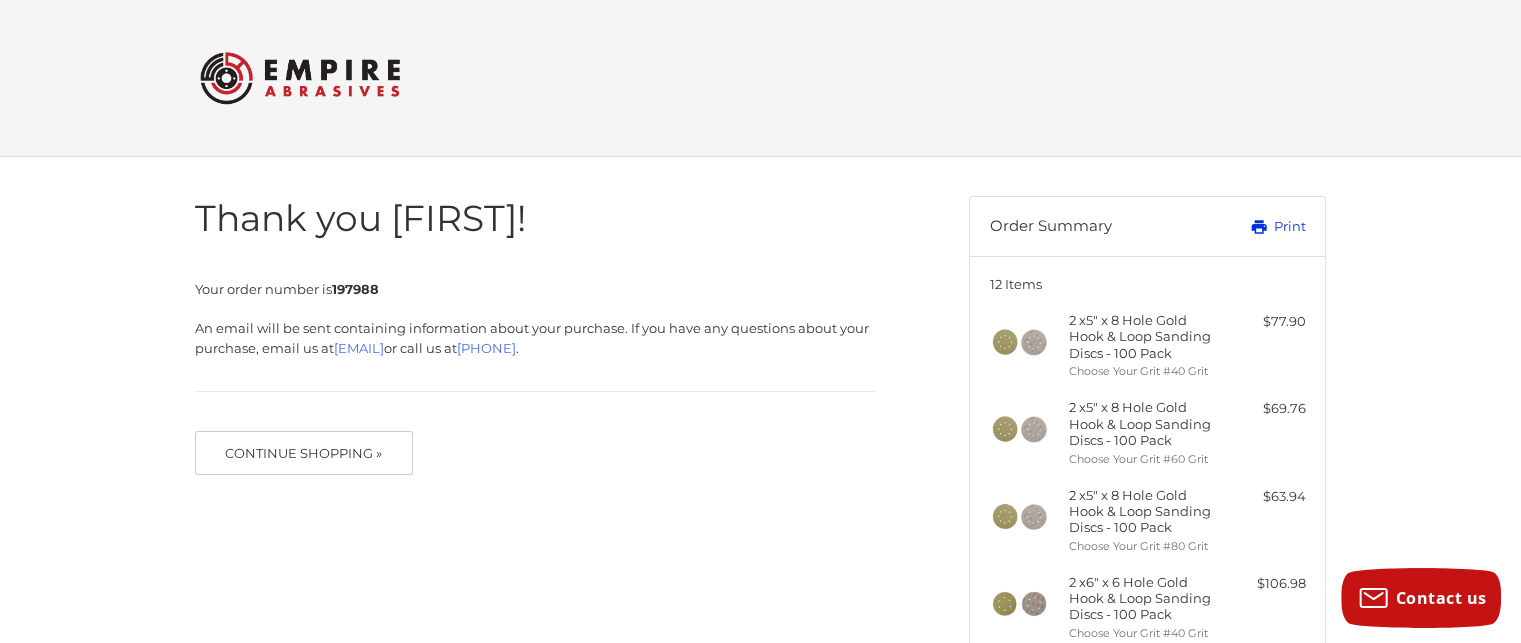 drag, startPoint x: 0, startPoint y: 0, endPoint x: 1135, endPoint y: 551, distance: 1261.6759 